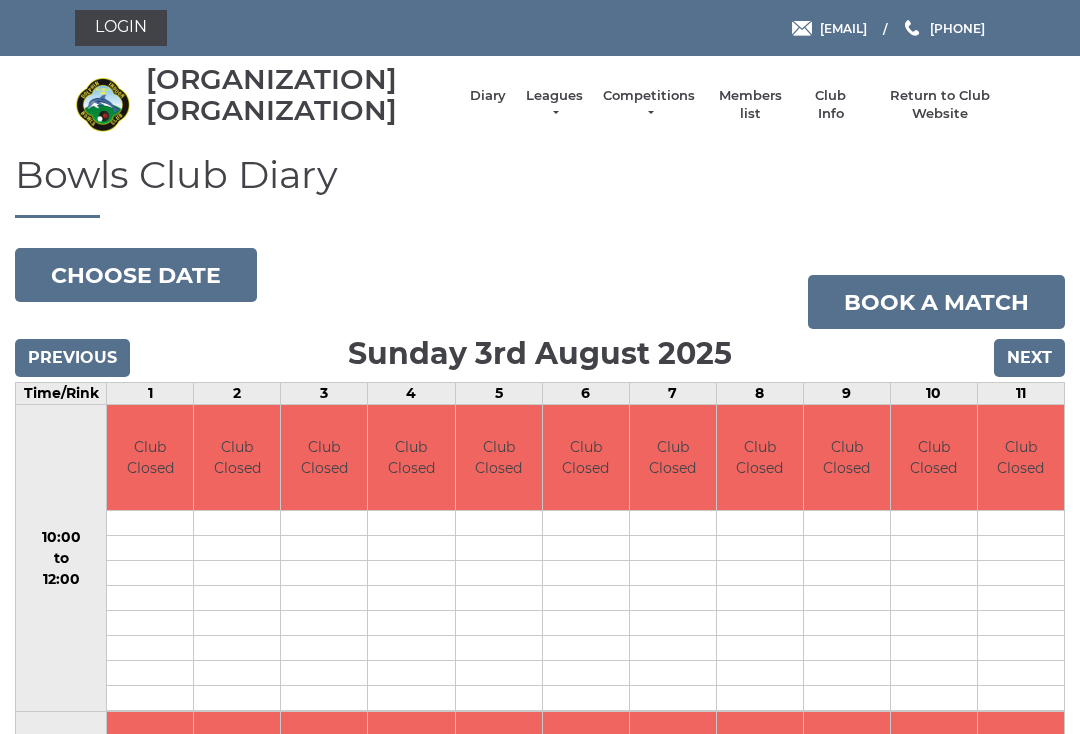 scroll, scrollTop: 0, scrollLeft: 0, axis: both 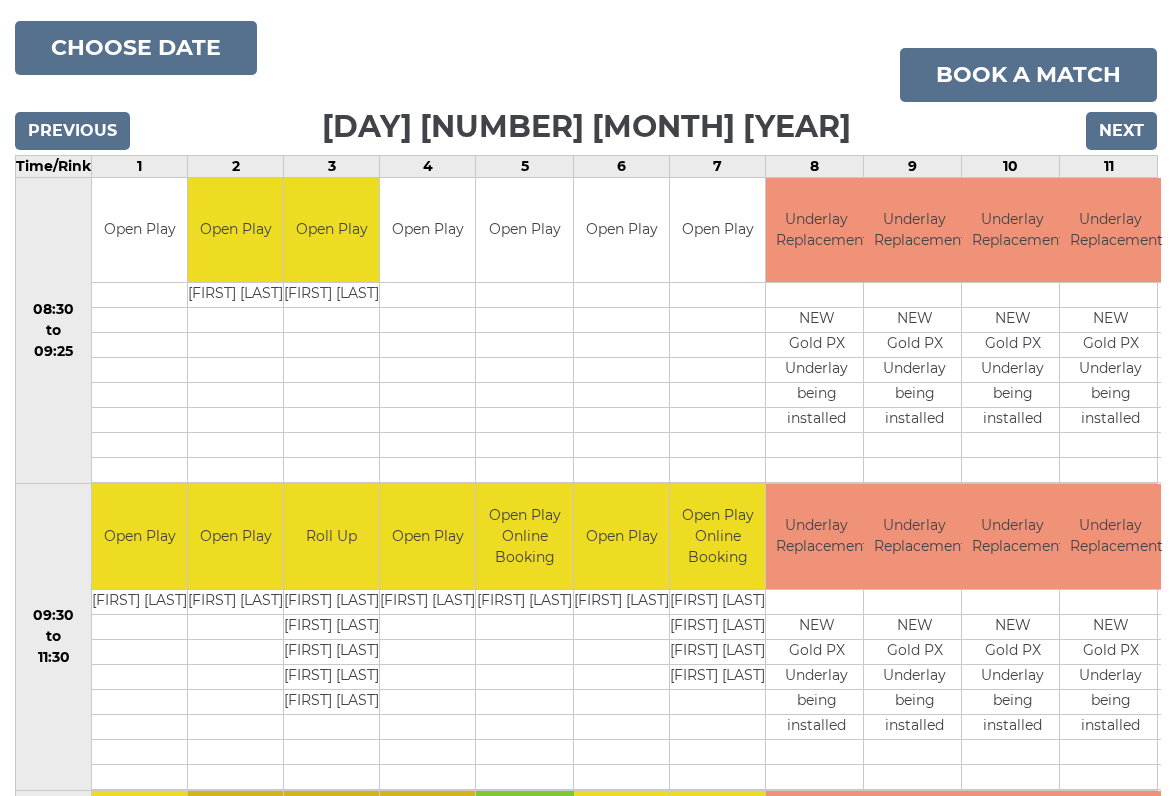 click on "Next" at bounding box center [1121, 131] 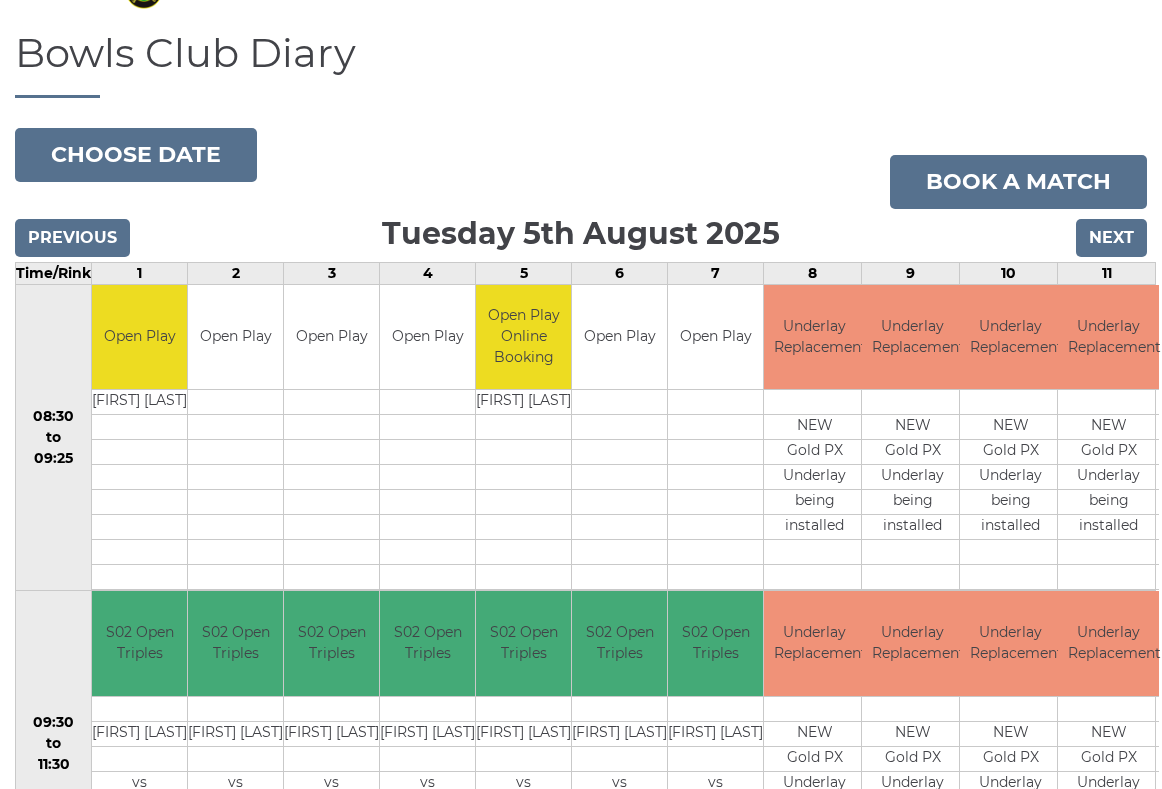 scroll, scrollTop: 123, scrollLeft: 0, axis: vertical 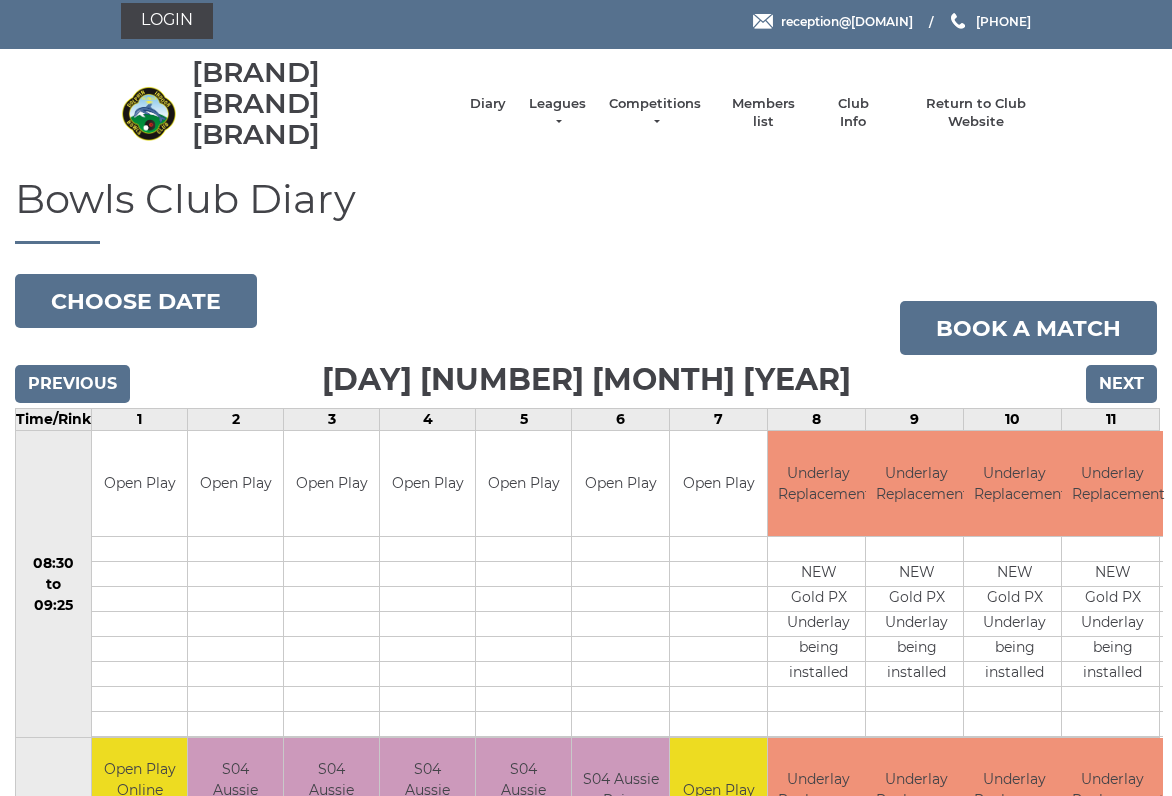 click on "Next" at bounding box center (1121, 384) 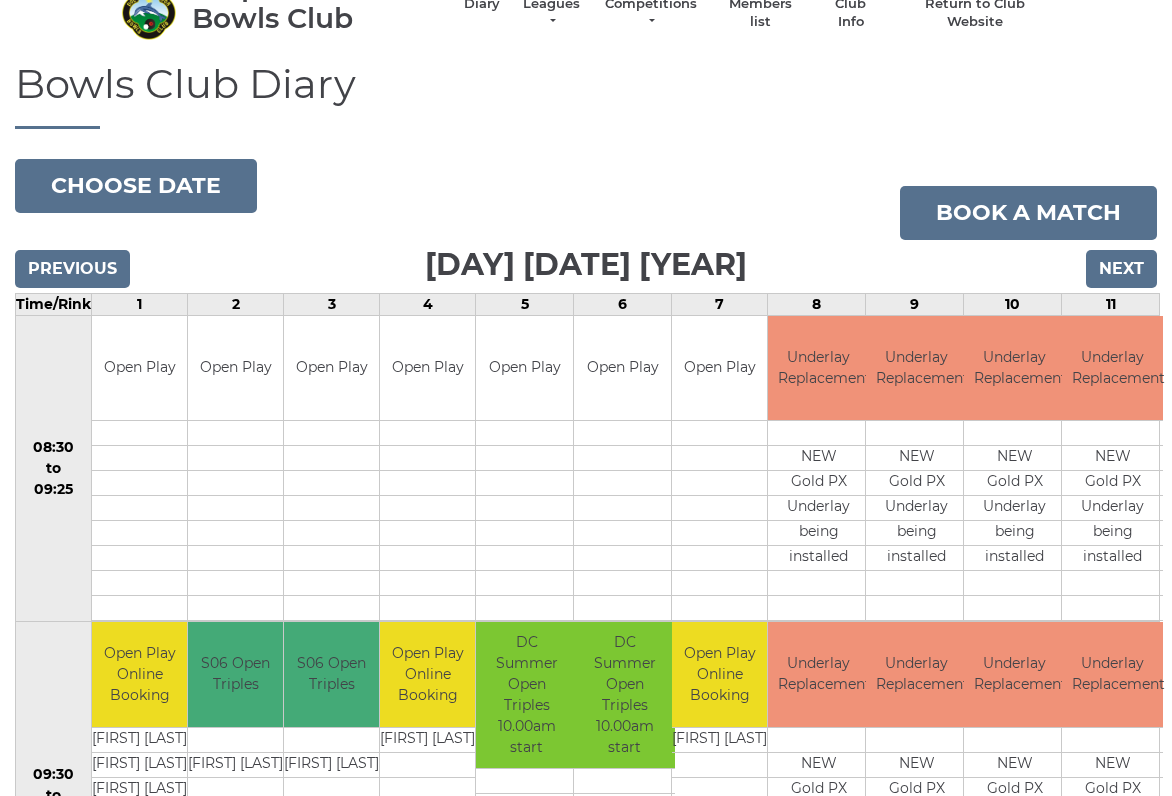 scroll, scrollTop: 91, scrollLeft: 0, axis: vertical 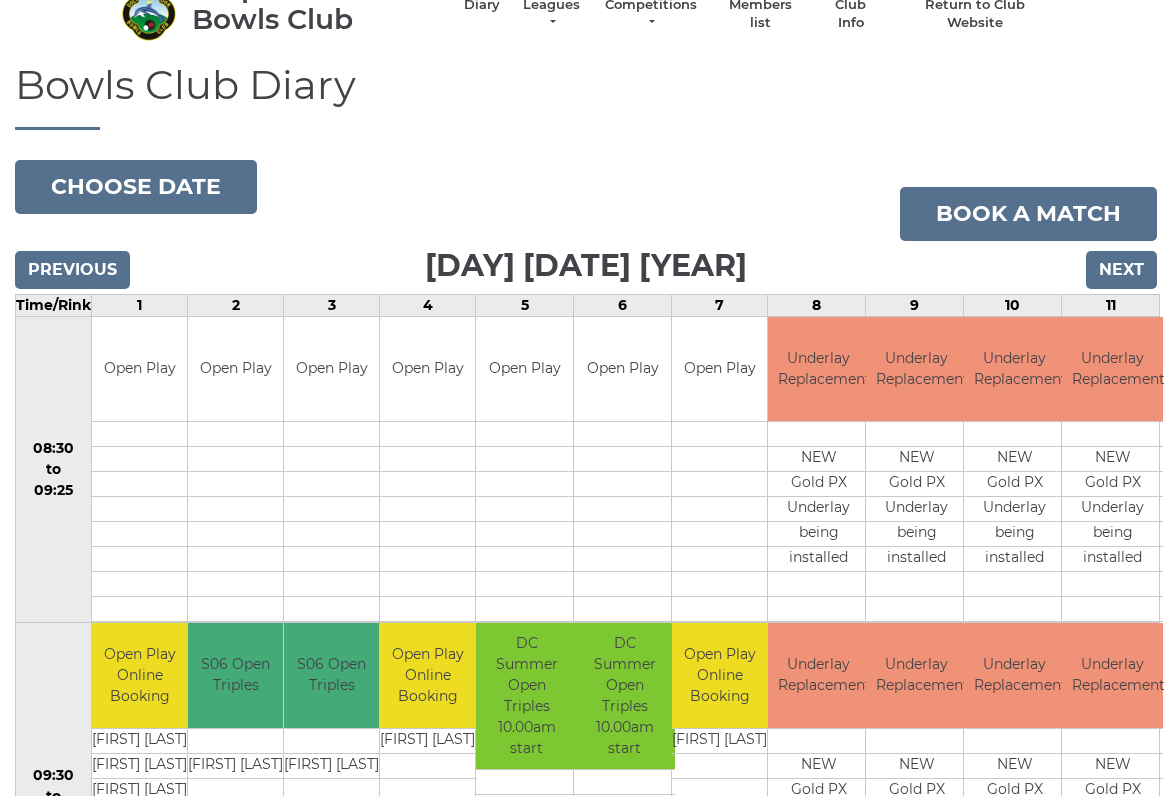 click on "Next" at bounding box center [1121, 270] 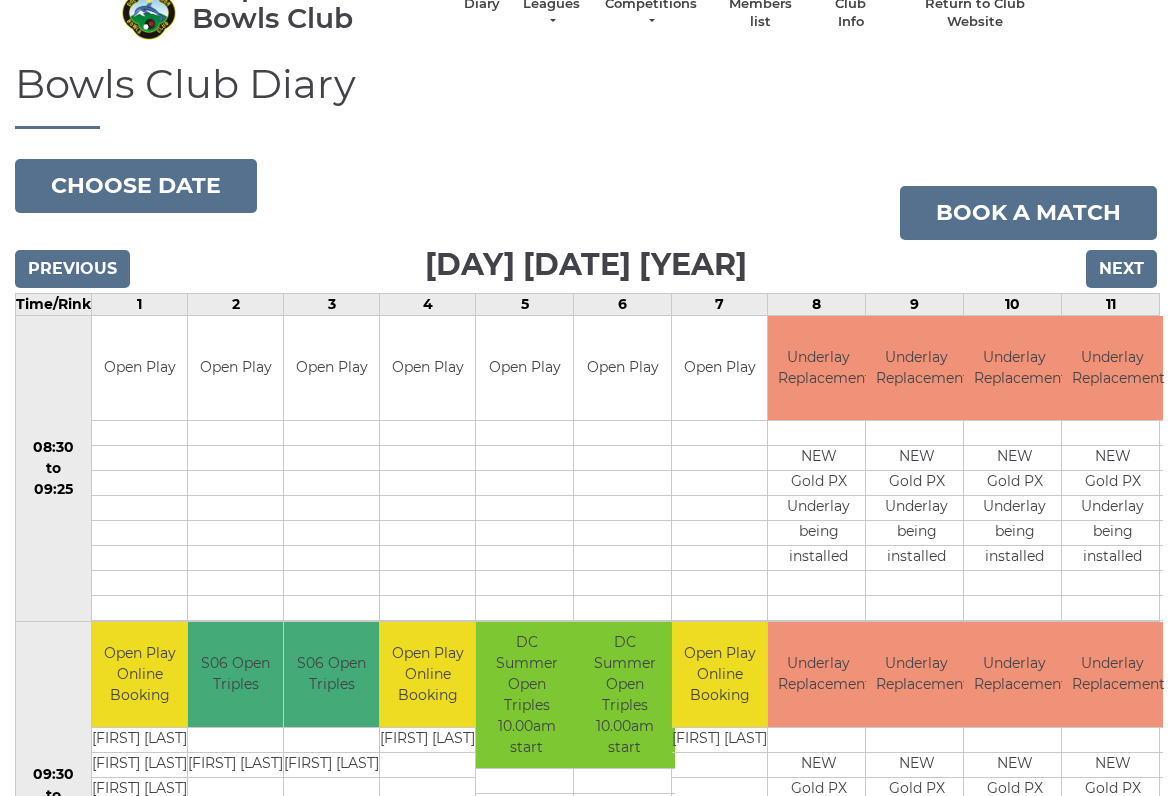 click on "Next" at bounding box center (1121, 269) 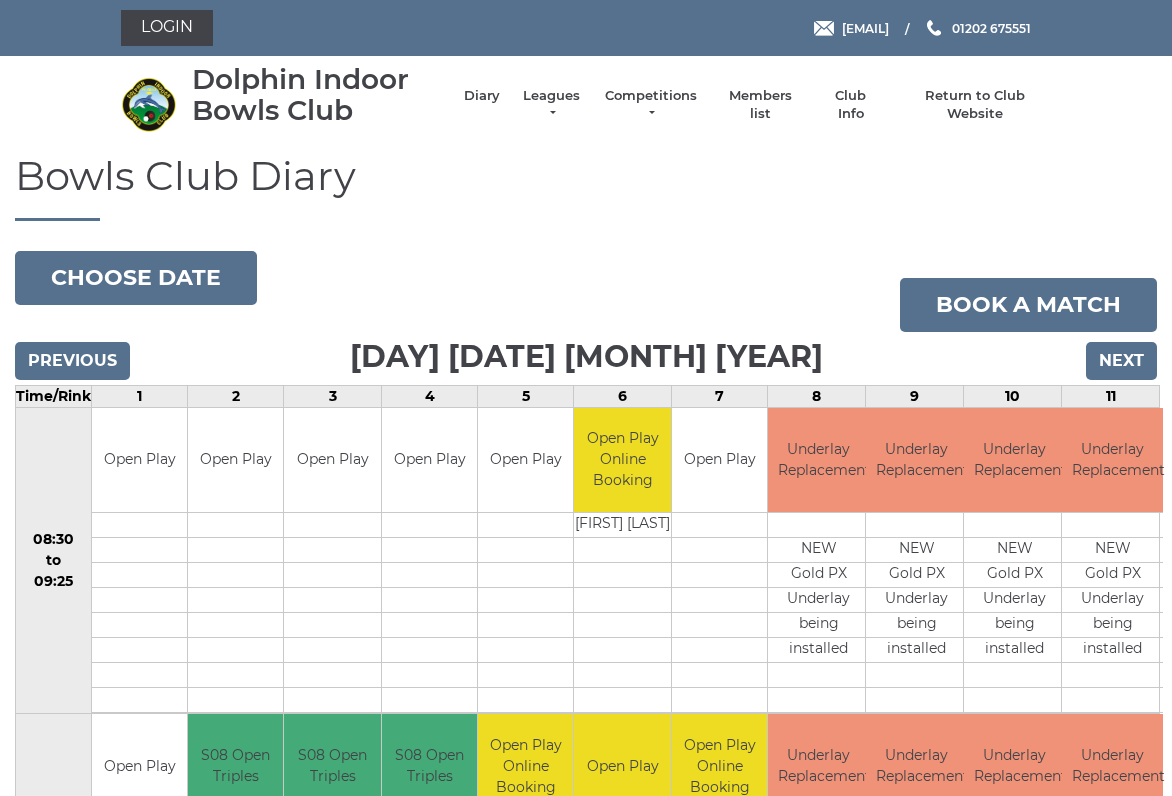 scroll, scrollTop: 0, scrollLeft: 0, axis: both 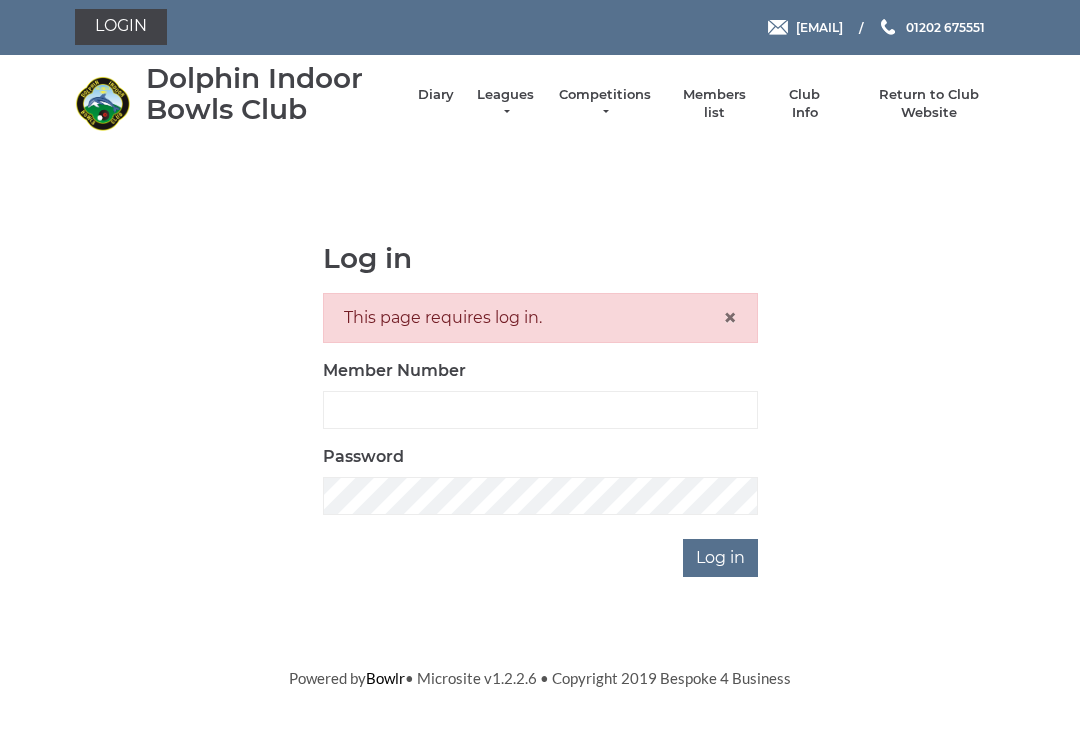 click on "Login
reception@dolphinibc.com
01202 675551" at bounding box center [540, 345] 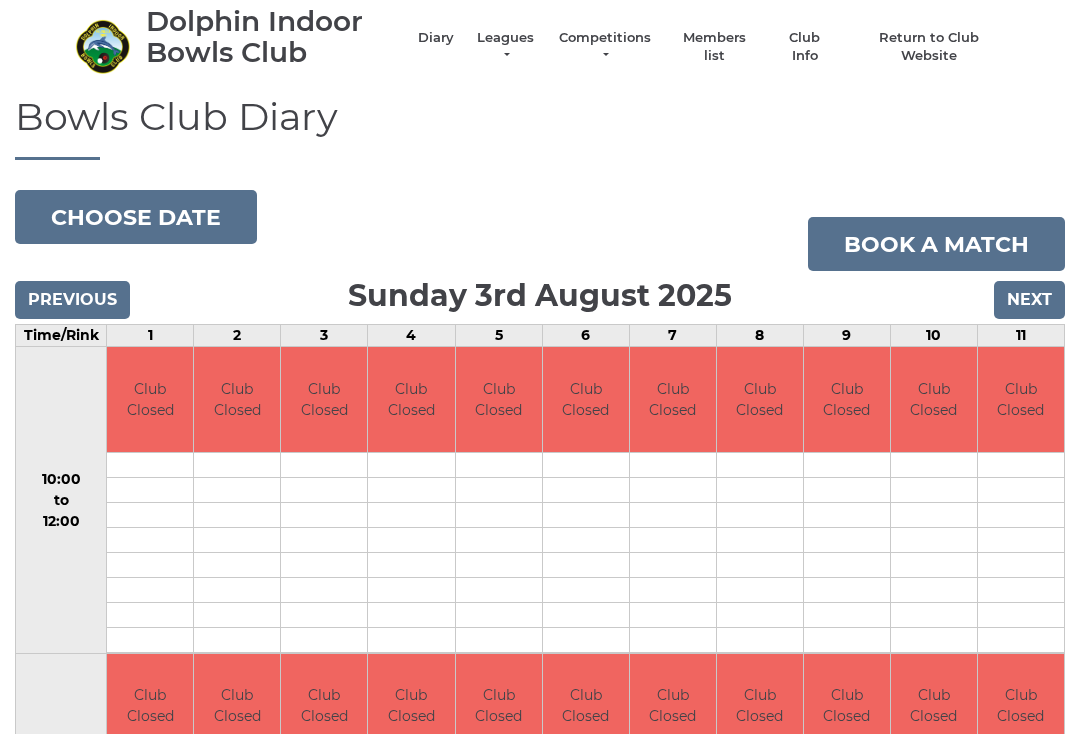 scroll, scrollTop: 300, scrollLeft: 0, axis: vertical 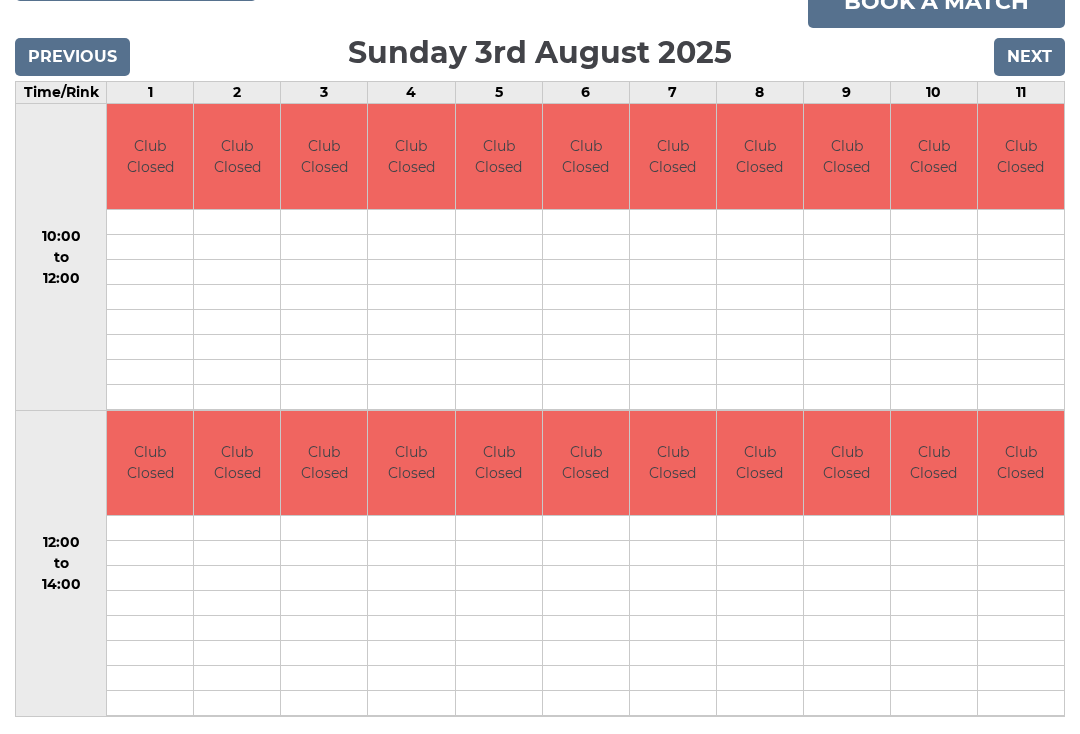 click on "Next" at bounding box center [1029, 58] 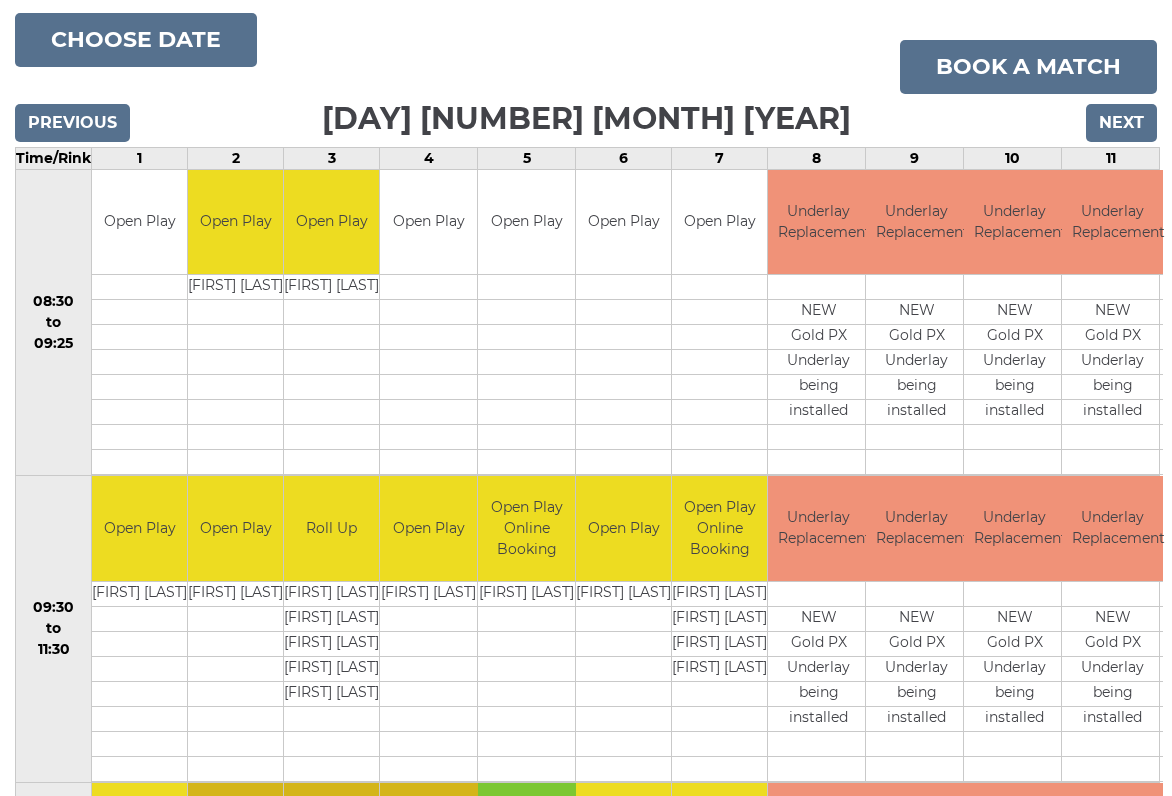 scroll, scrollTop: 237, scrollLeft: 0, axis: vertical 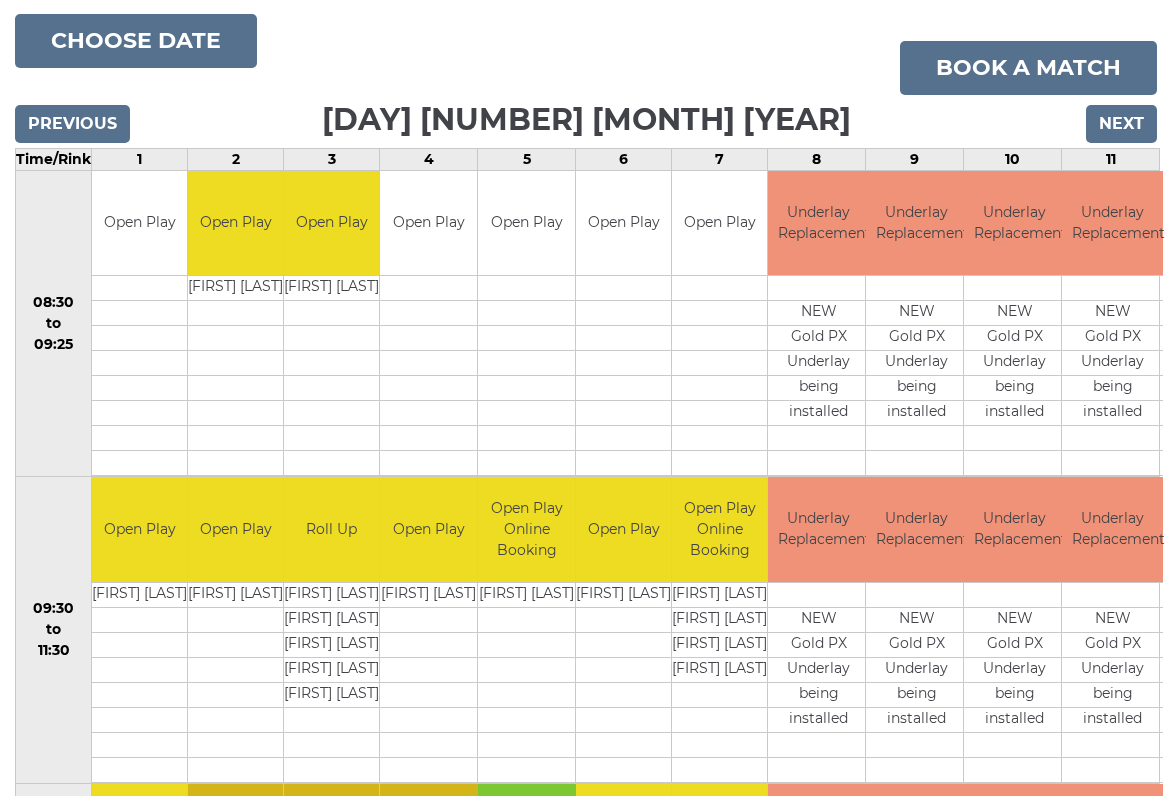 click on "Next" at bounding box center (1121, 124) 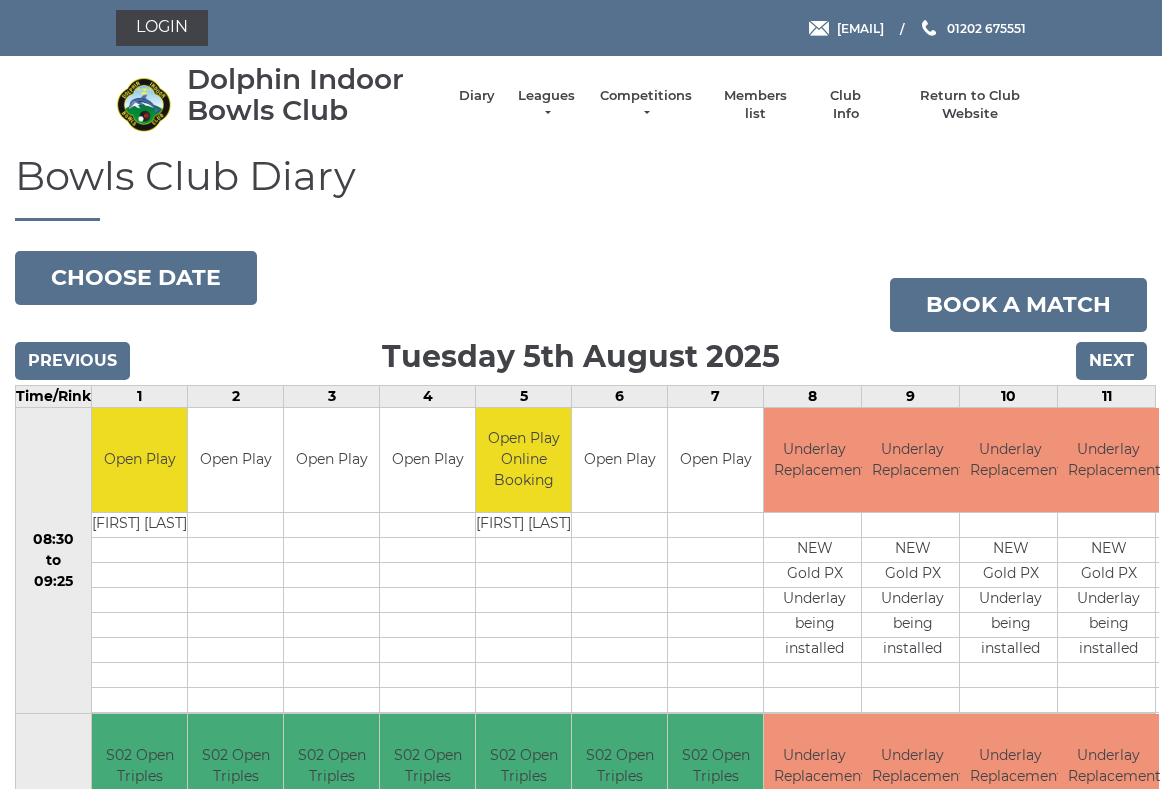 scroll, scrollTop: 6, scrollLeft: 0, axis: vertical 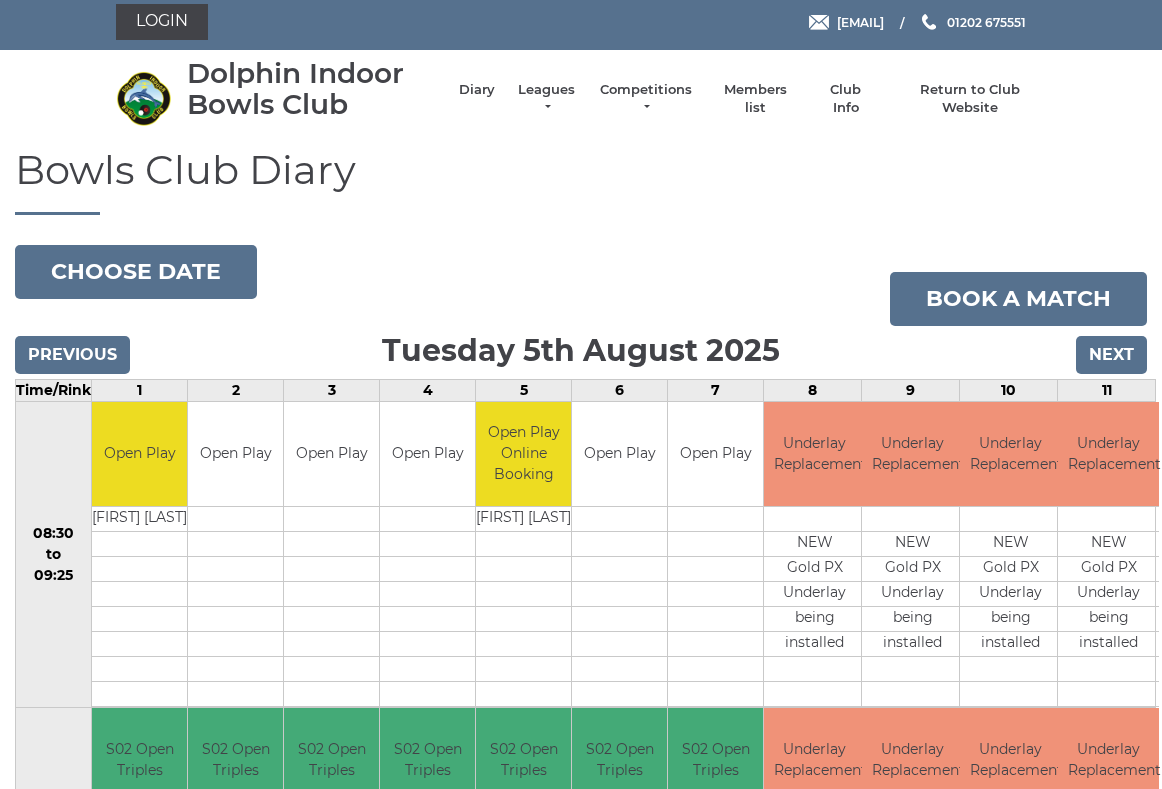 click on "Next" at bounding box center [1111, 355] 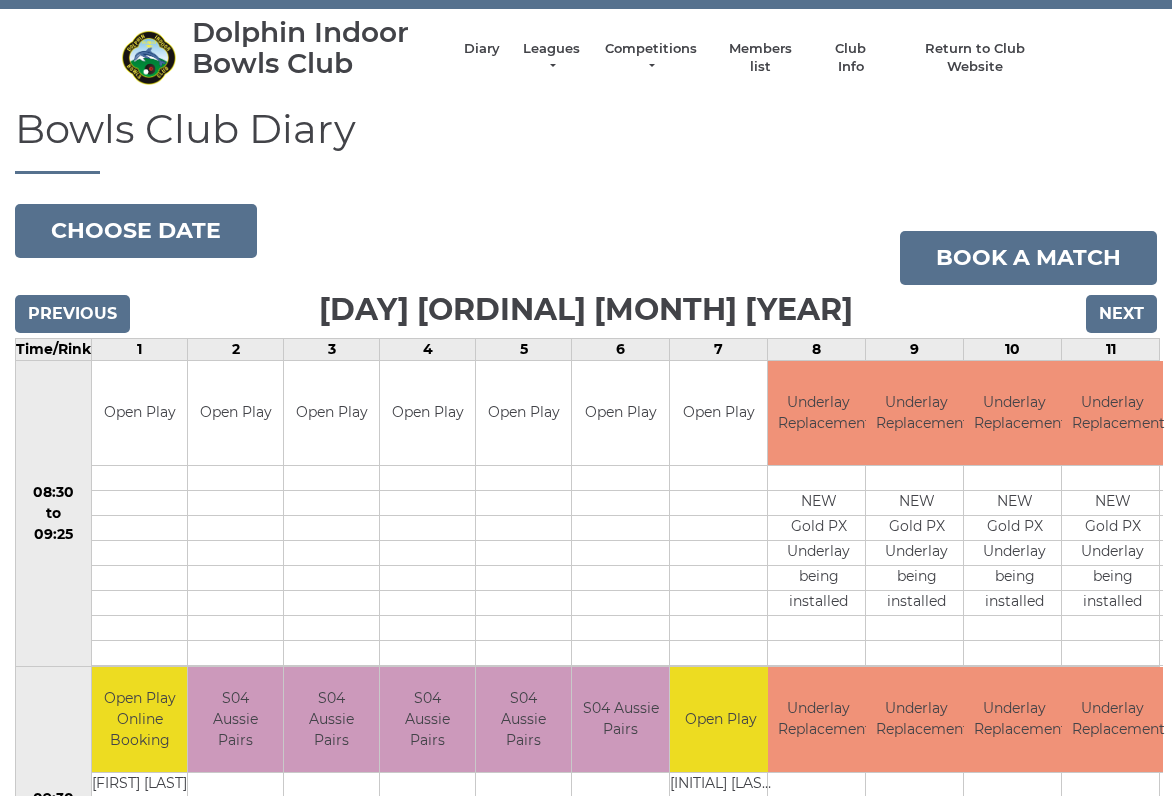 scroll, scrollTop: 43, scrollLeft: 2, axis: both 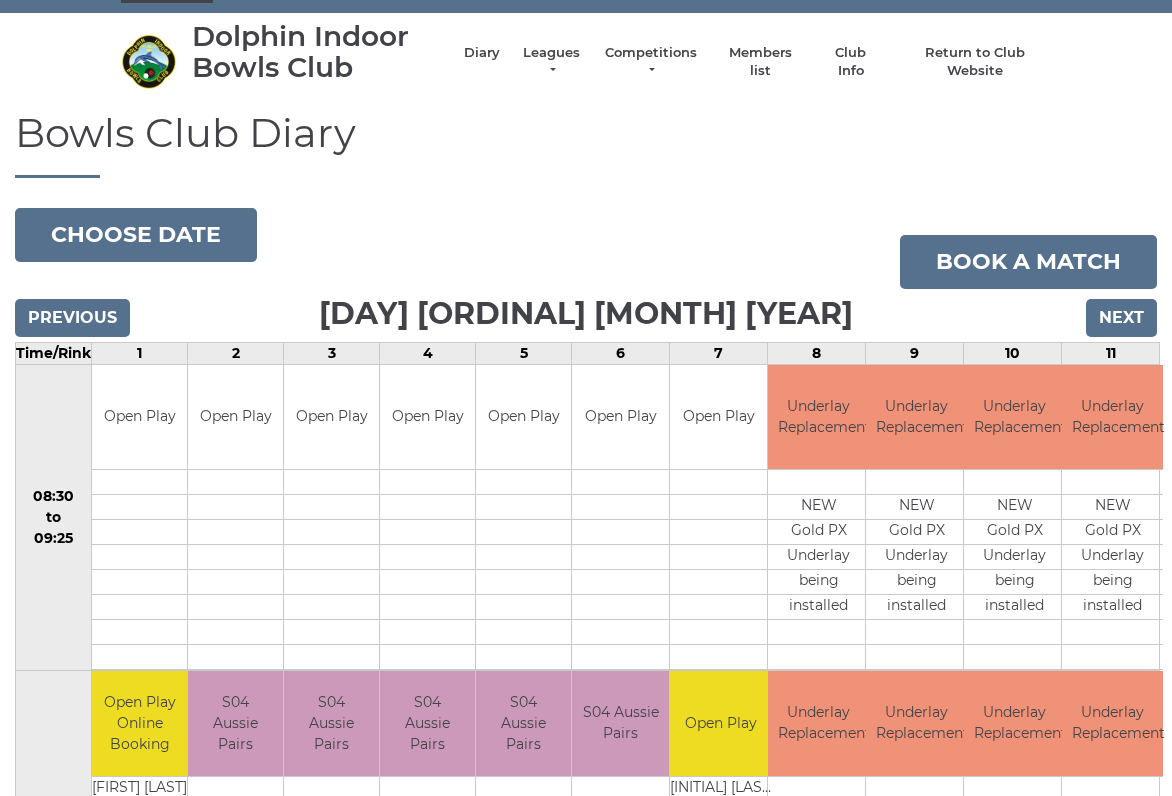 click on "Next" at bounding box center [1121, 318] 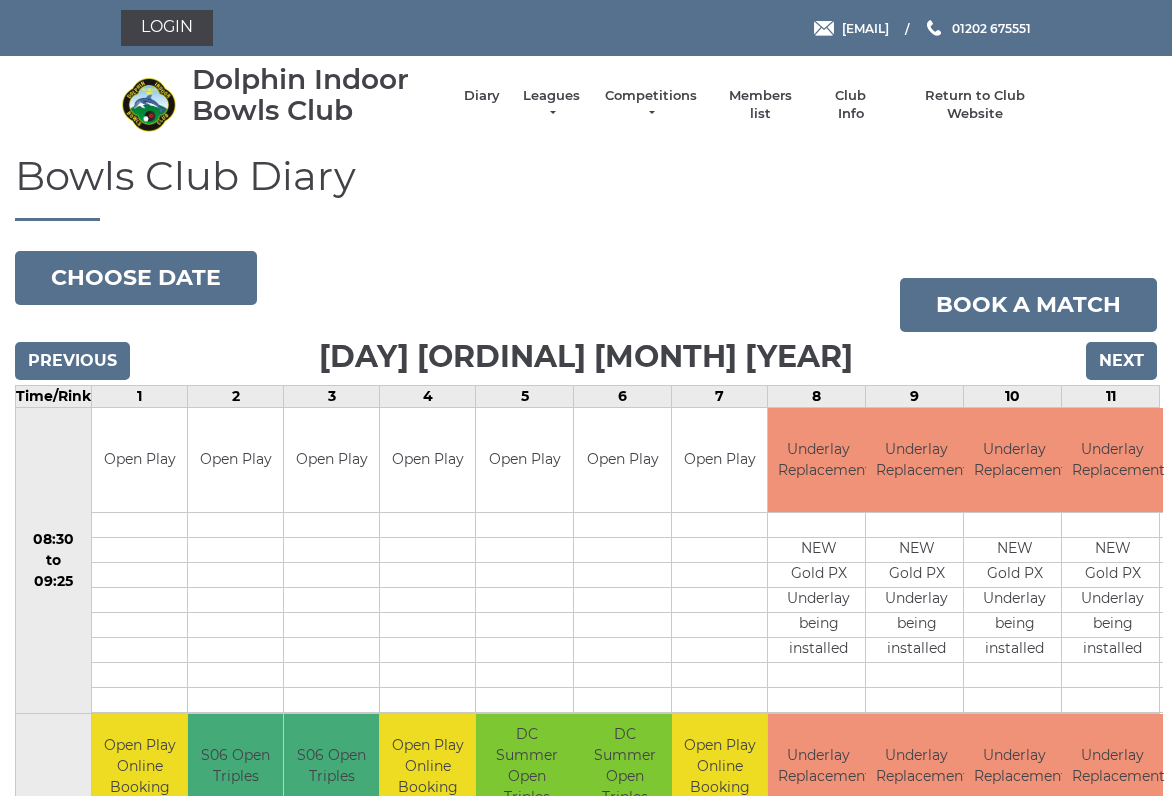 scroll, scrollTop: 0, scrollLeft: 3, axis: horizontal 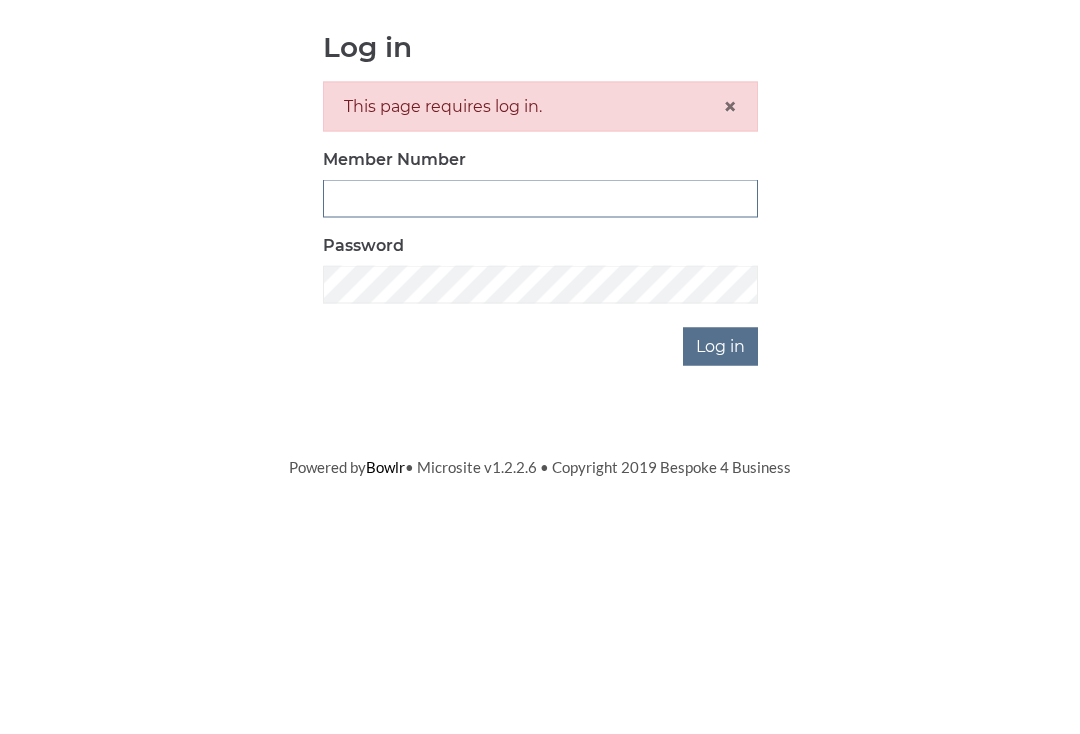 type on "2923" 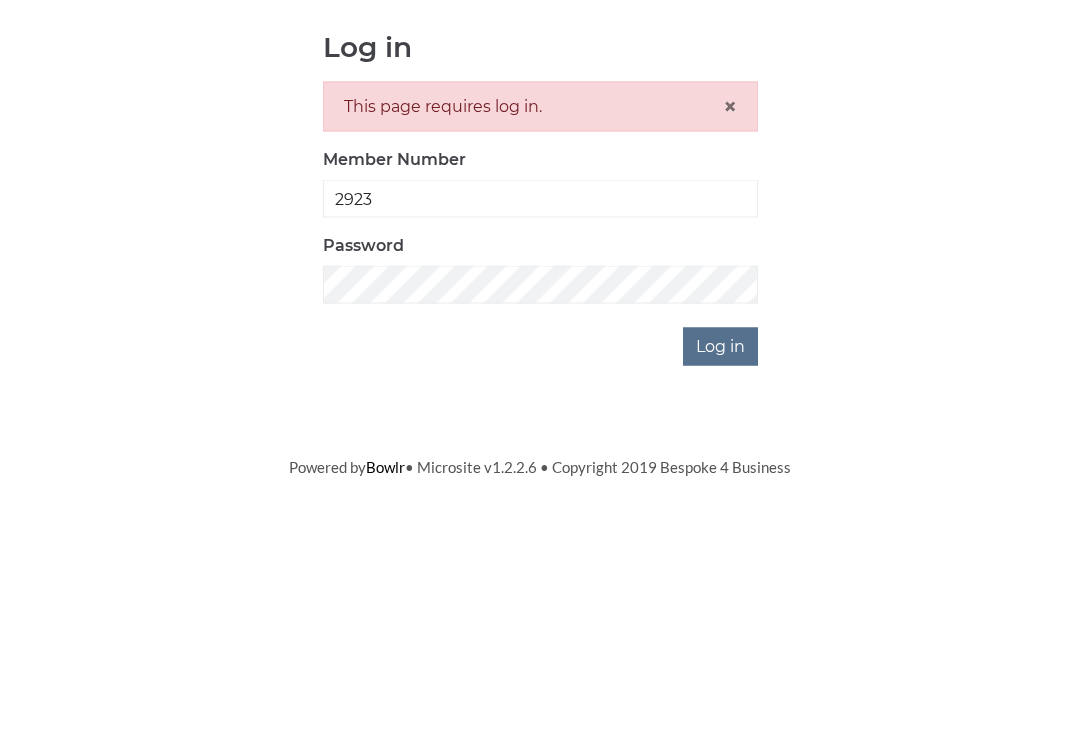 click on "Log in" at bounding box center (720, 559) 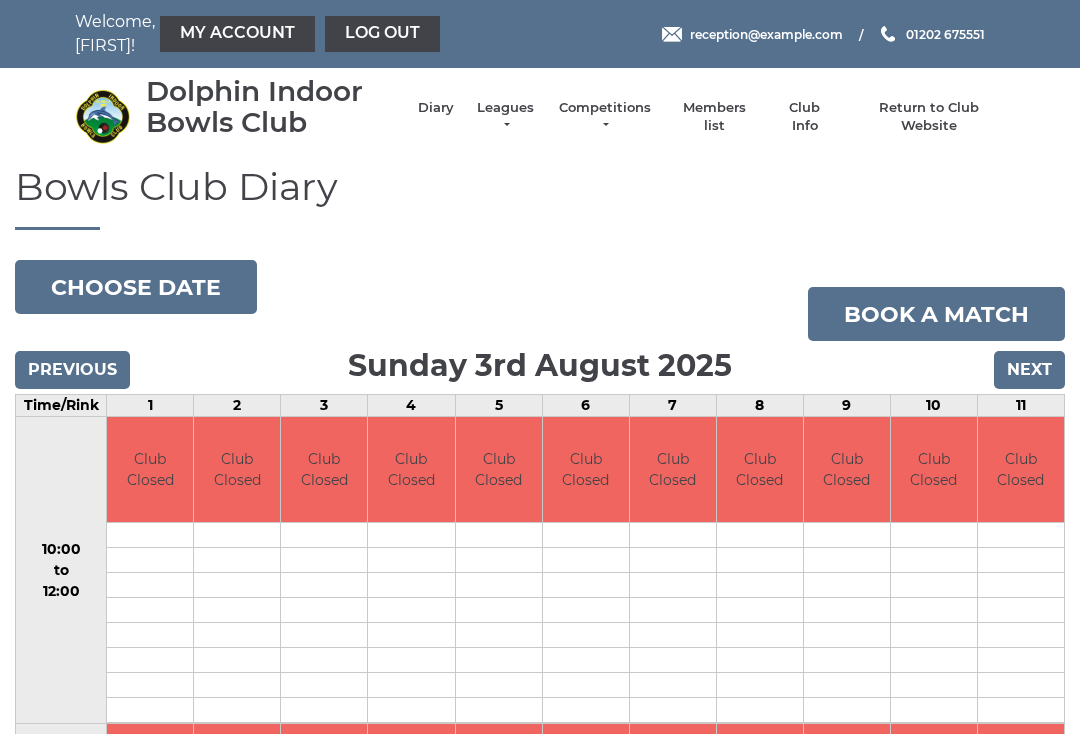 scroll, scrollTop: 0, scrollLeft: 0, axis: both 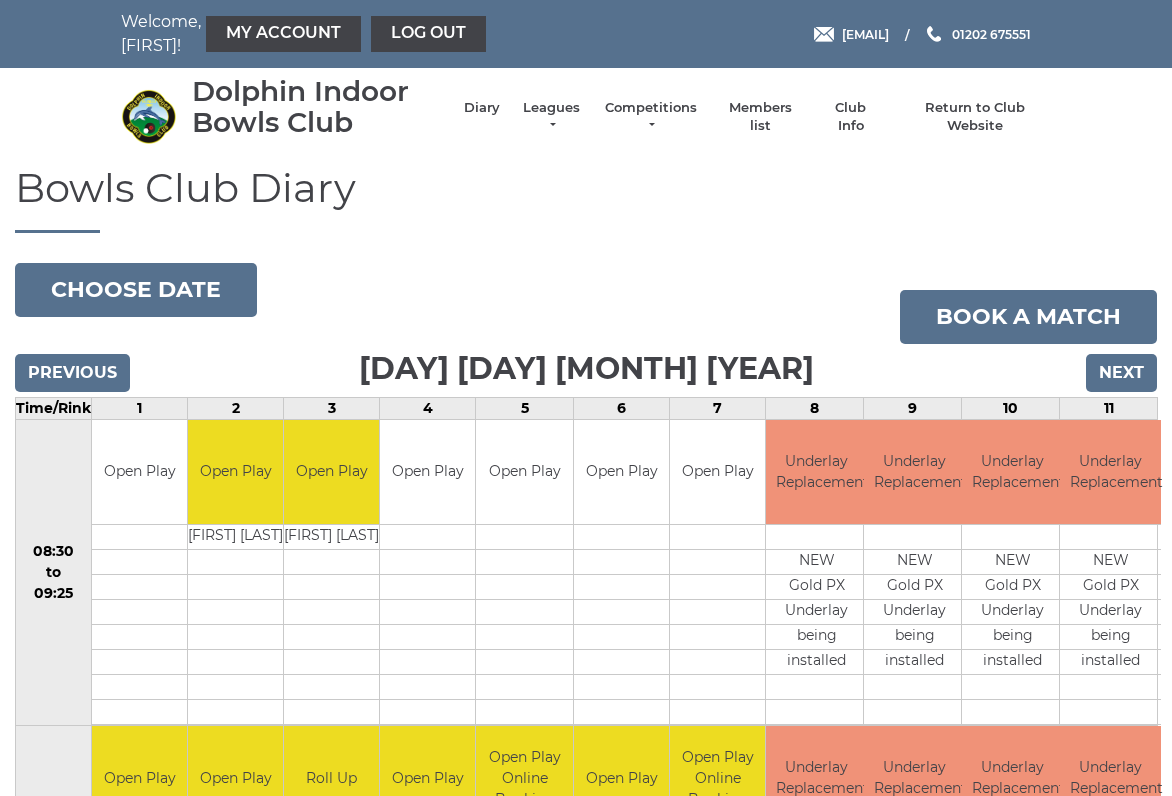 click on "Next" at bounding box center [1121, 373] 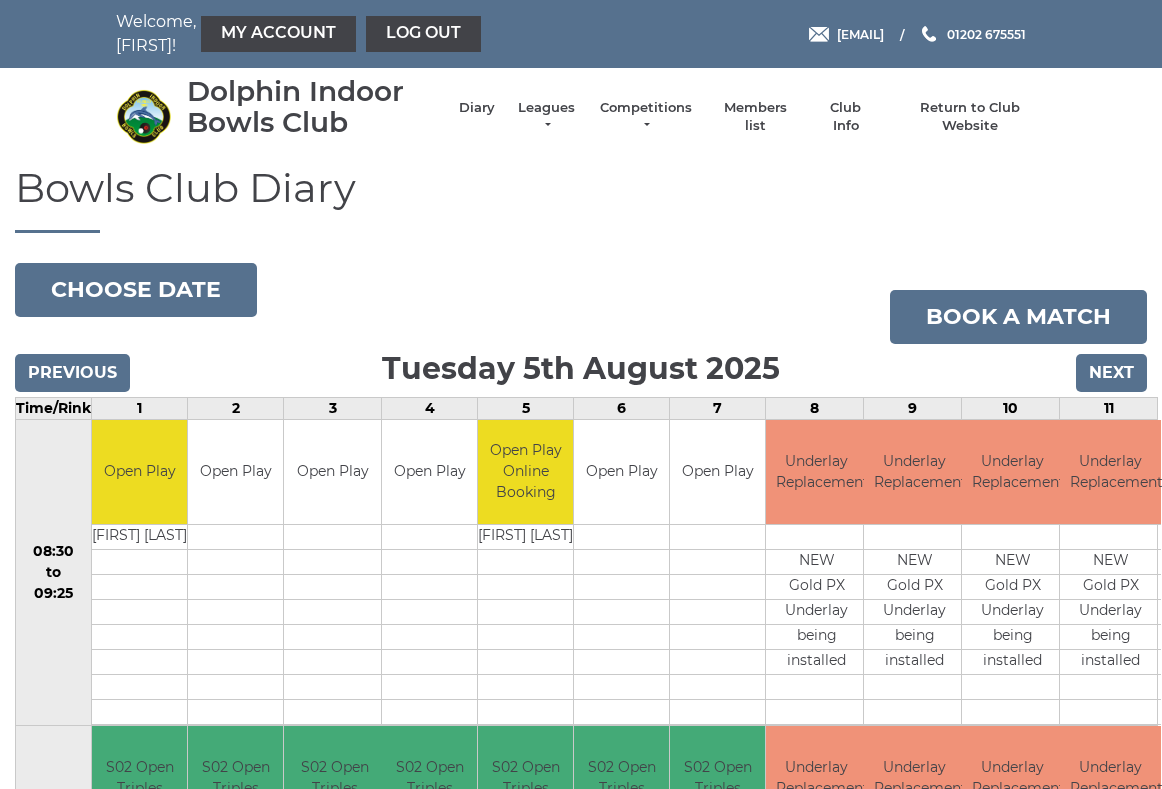 scroll, scrollTop: 6, scrollLeft: 0, axis: vertical 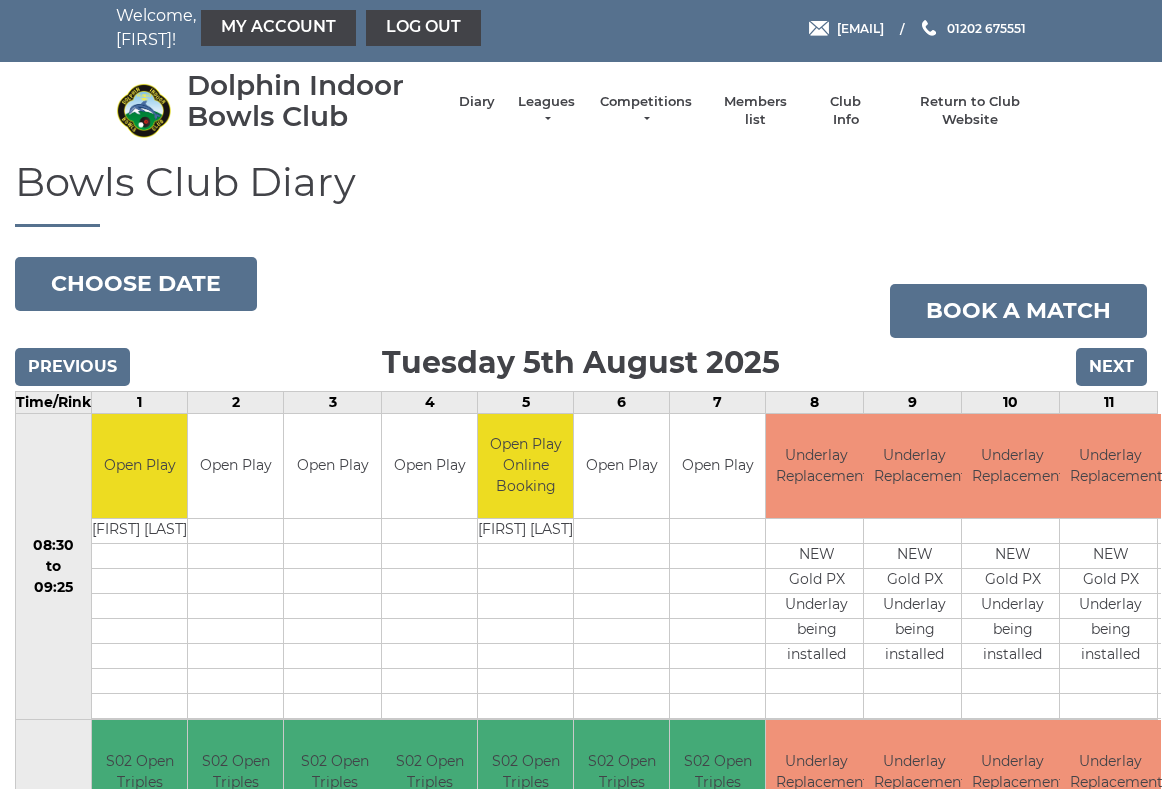 click on "Next" at bounding box center [1111, 367] 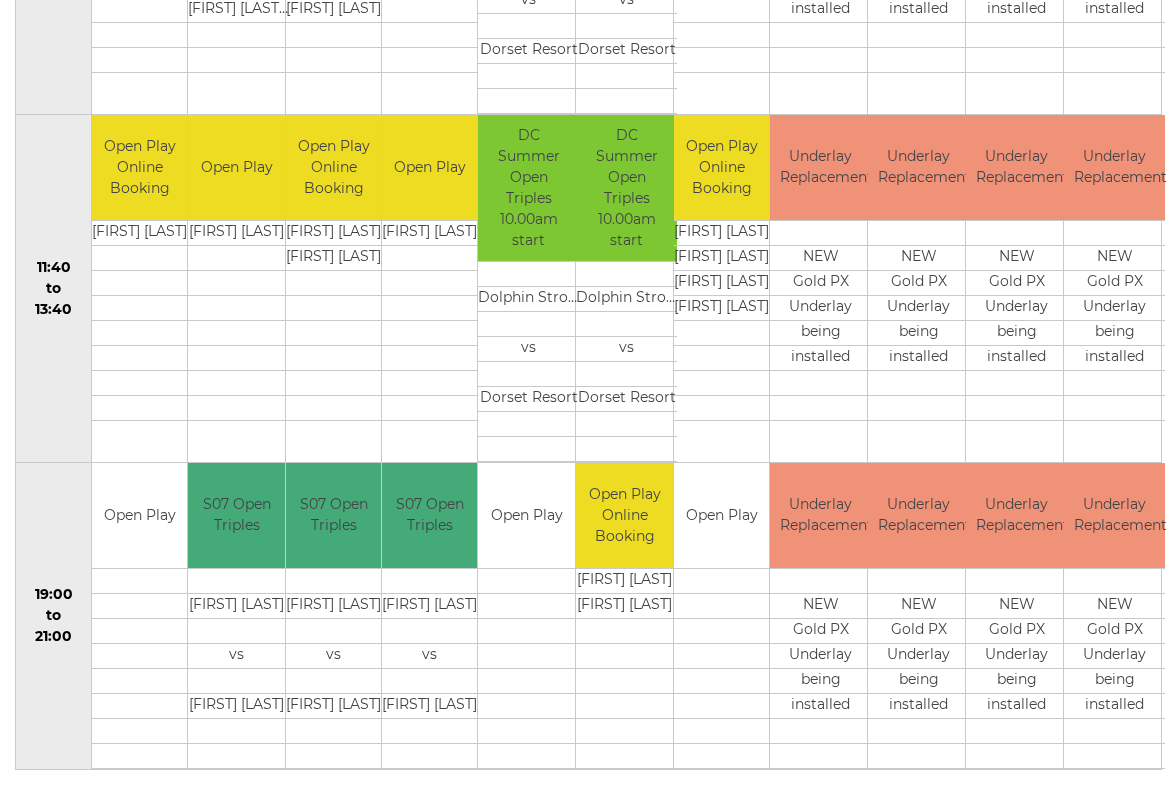 scroll, scrollTop: 958, scrollLeft: 0, axis: vertical 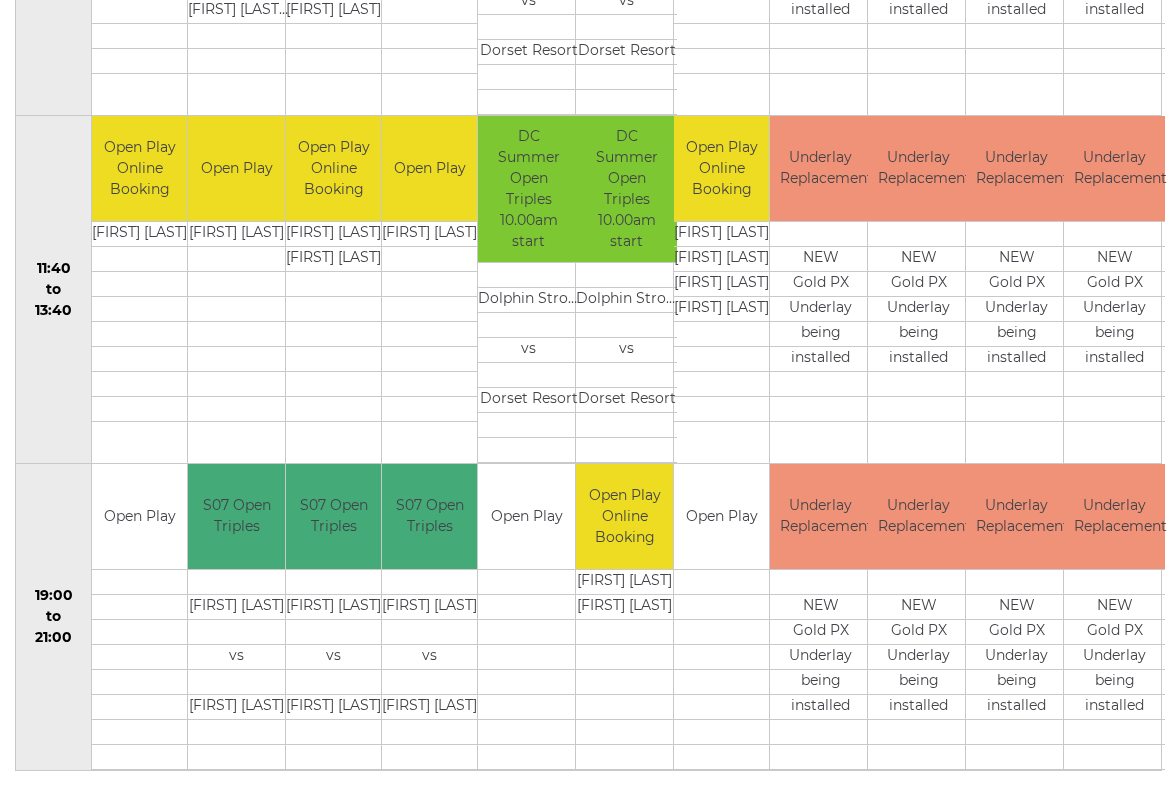 click on "Open Play" at bounding box center [721, 516] 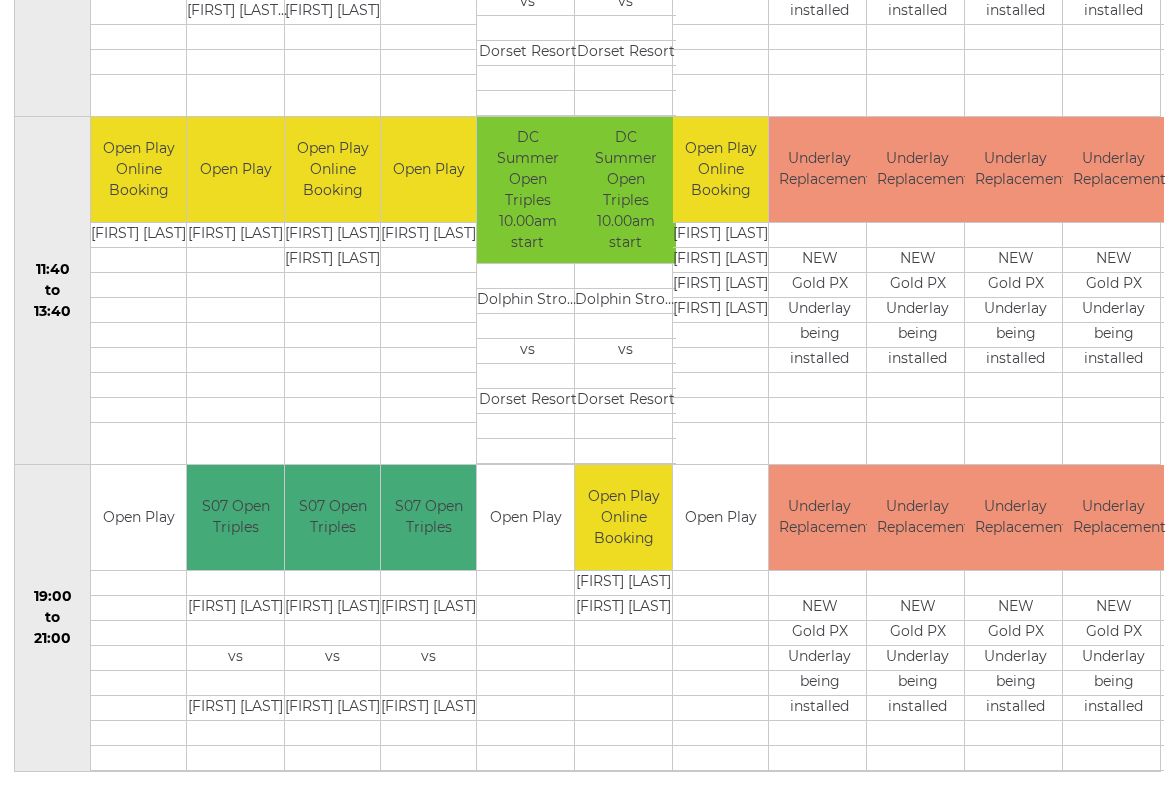 scroll, scrollTop: 958, scrollLeft: 3, axis: both 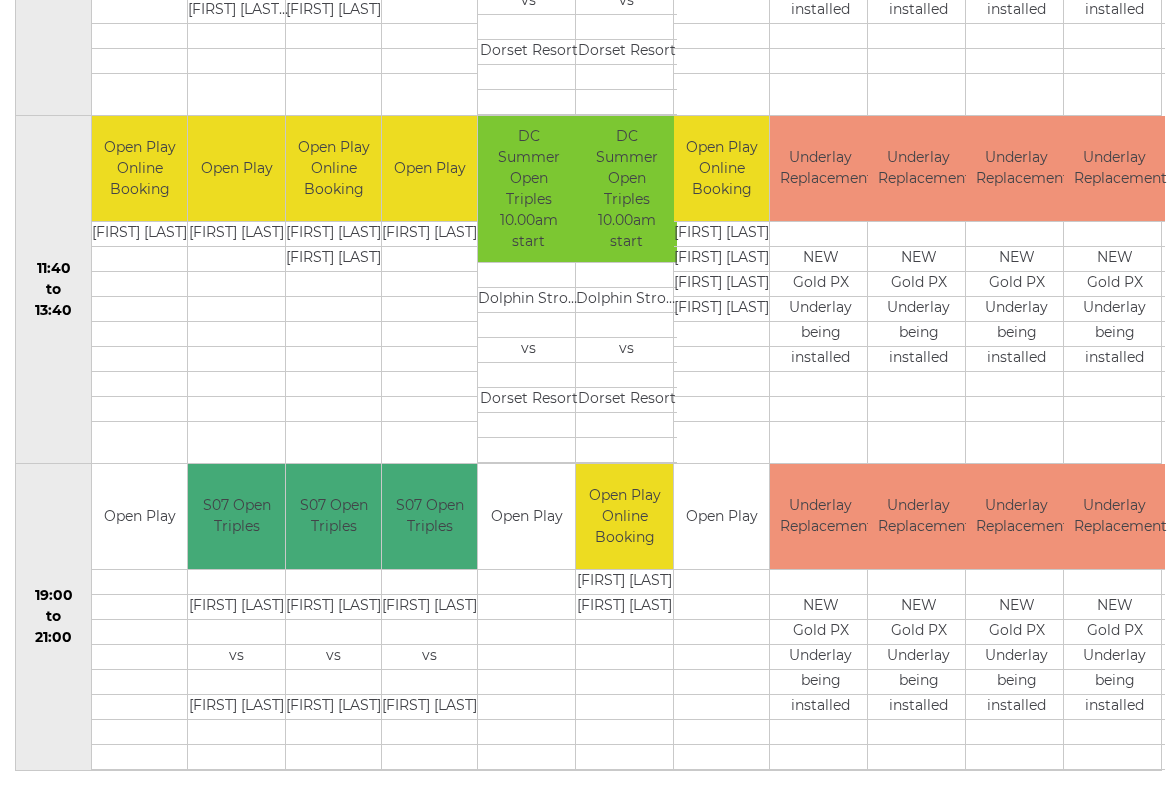 click at bounding box center (721, 706) 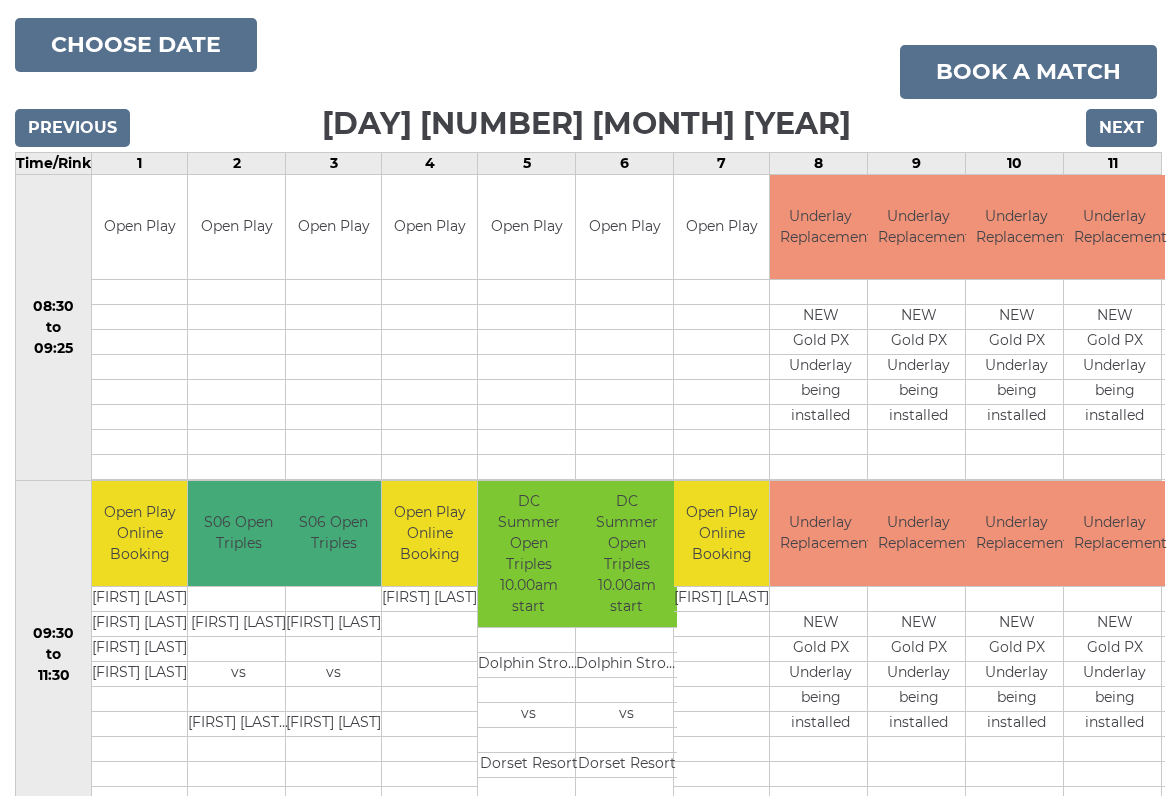 scroll, scrollTop: 244, scrollLeft: 2, axis: both 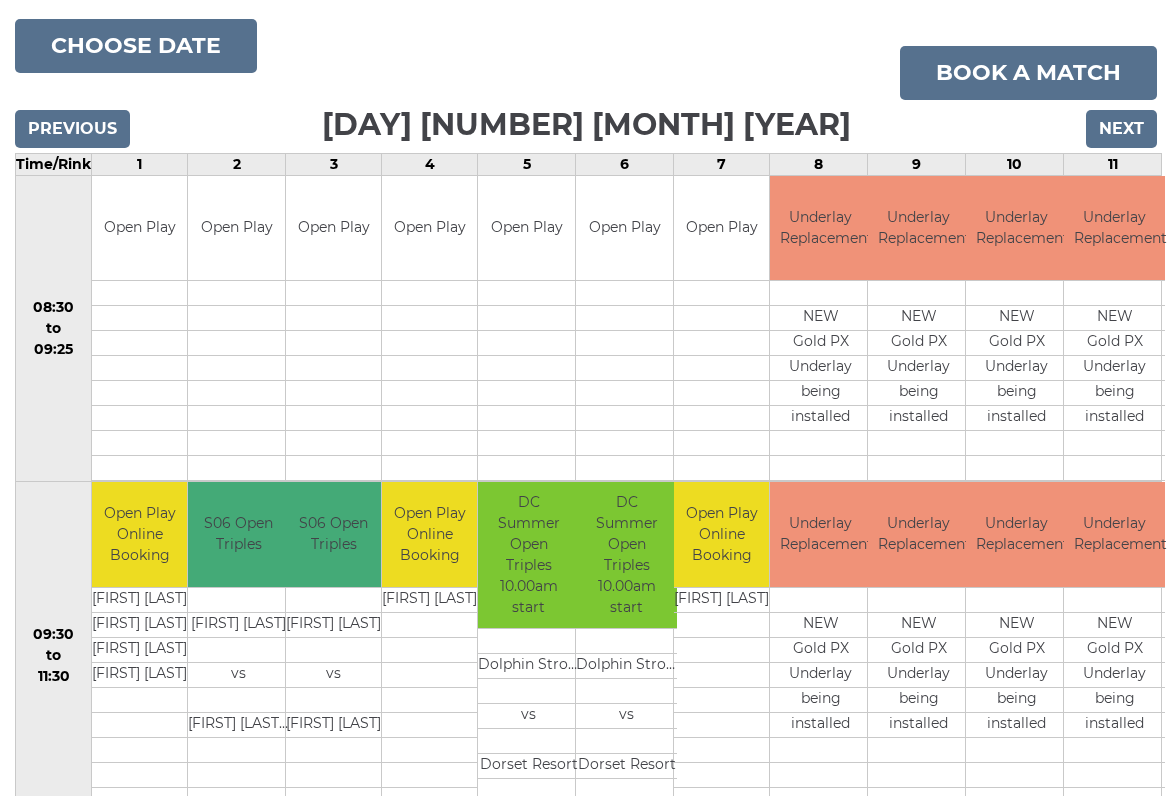 click on "Book a match" at bounding box center (1028, 73) 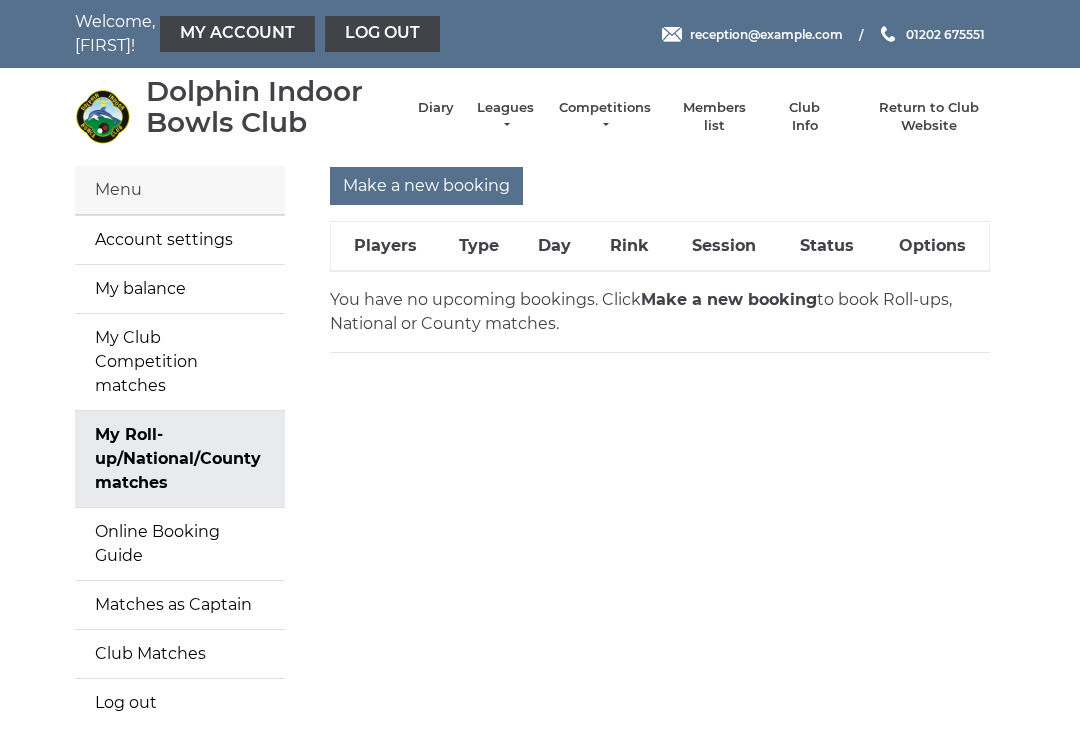 scroll, scrollTop: 0, scrollLeft: 0, axis: both 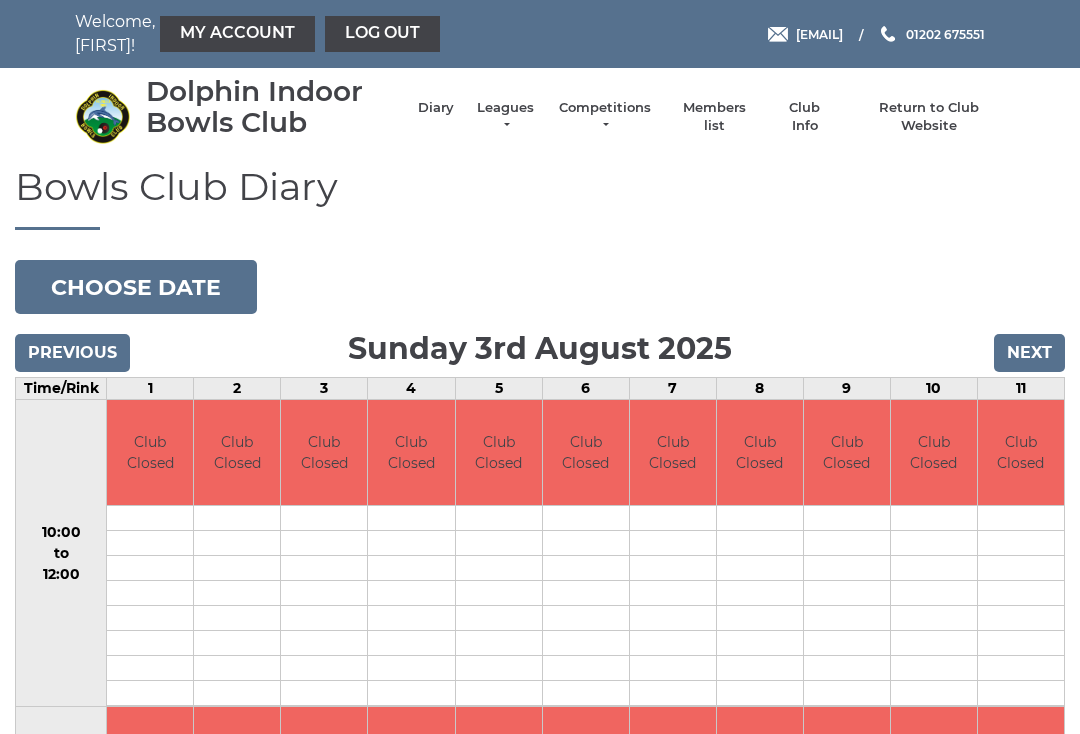 click on "Next" at bounding box center [1029, 353] 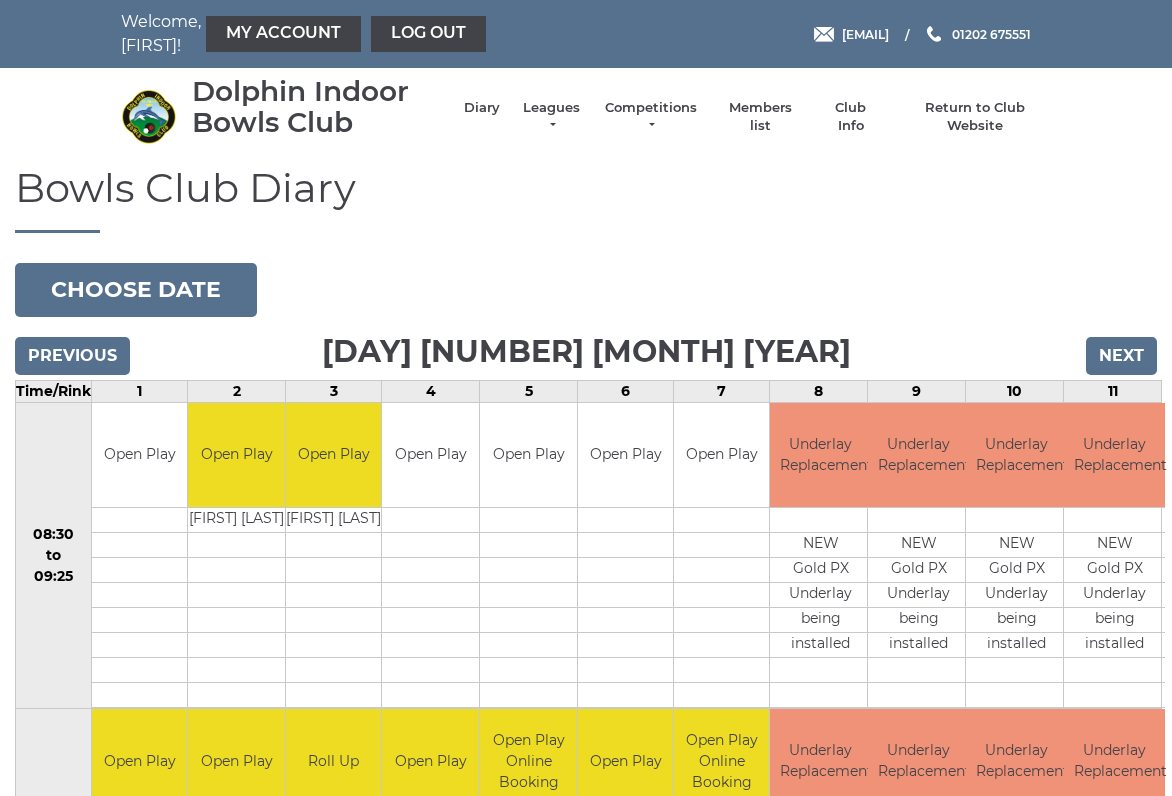 scroll, scrollTop: 7, scrollLeft: 0, axis: vertical 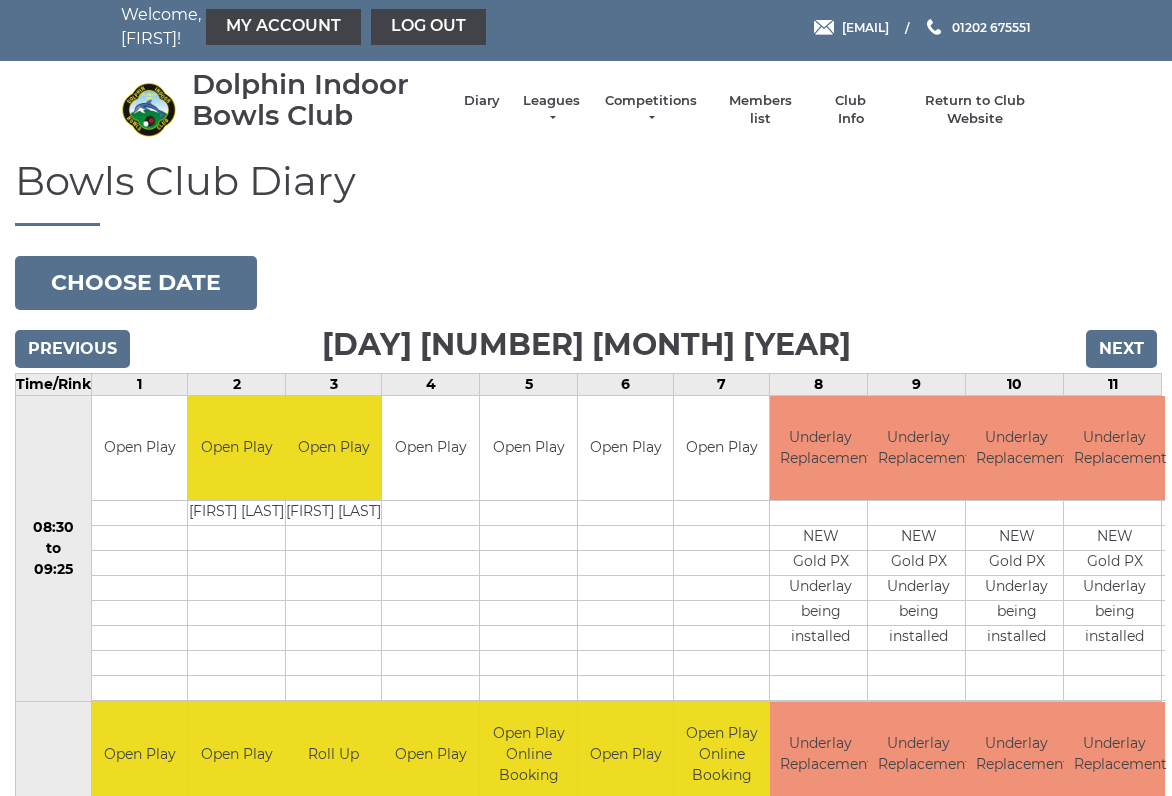 click on "Next" at bounding box center [1121, 349] 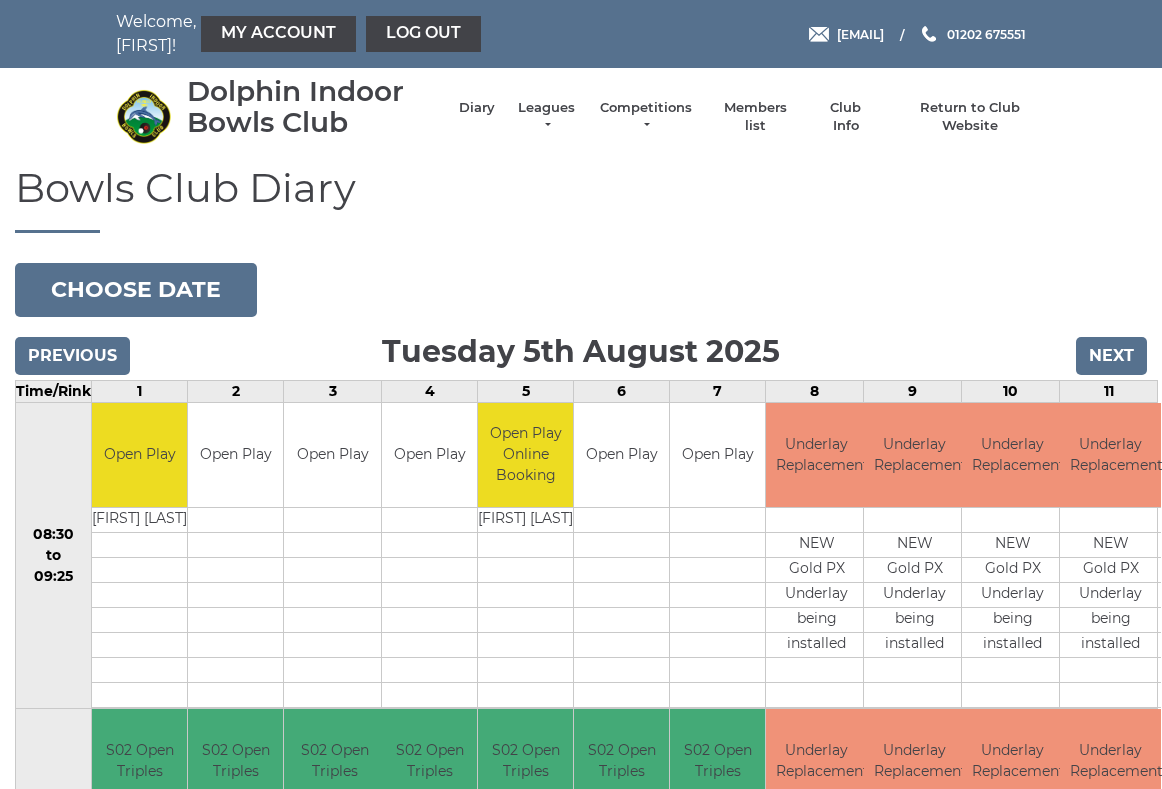 scroll, scrollTop: 6, scrollLeft: 0, axis: vertical 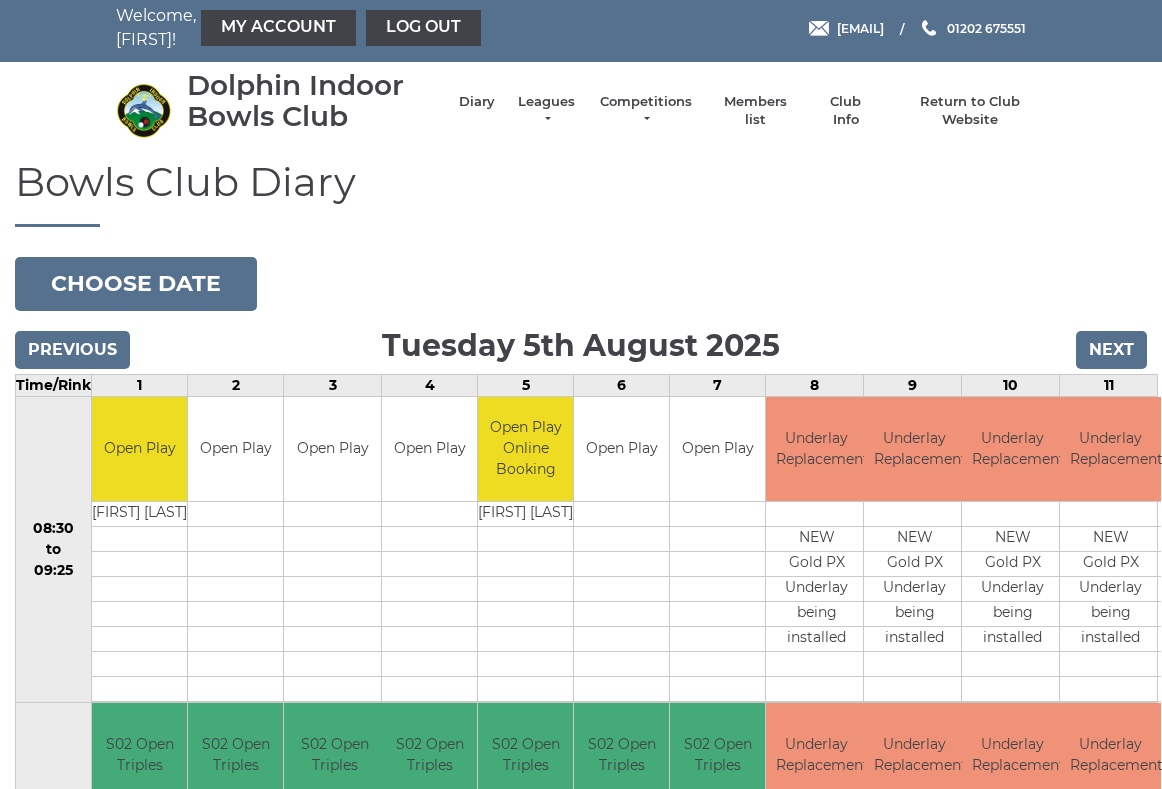 click on "Next" at bounding box center (1111, 350) 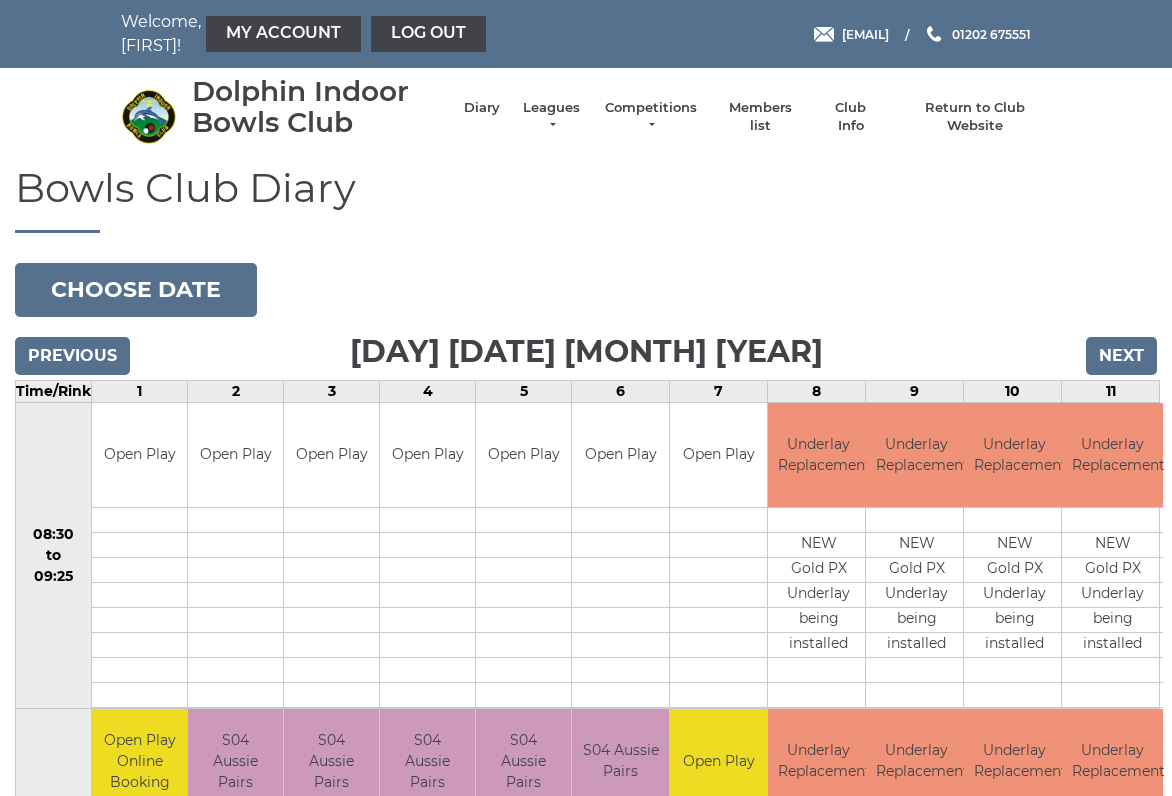 scroll, scrollTop: 7, scrollLeft: 0, axis: vertical 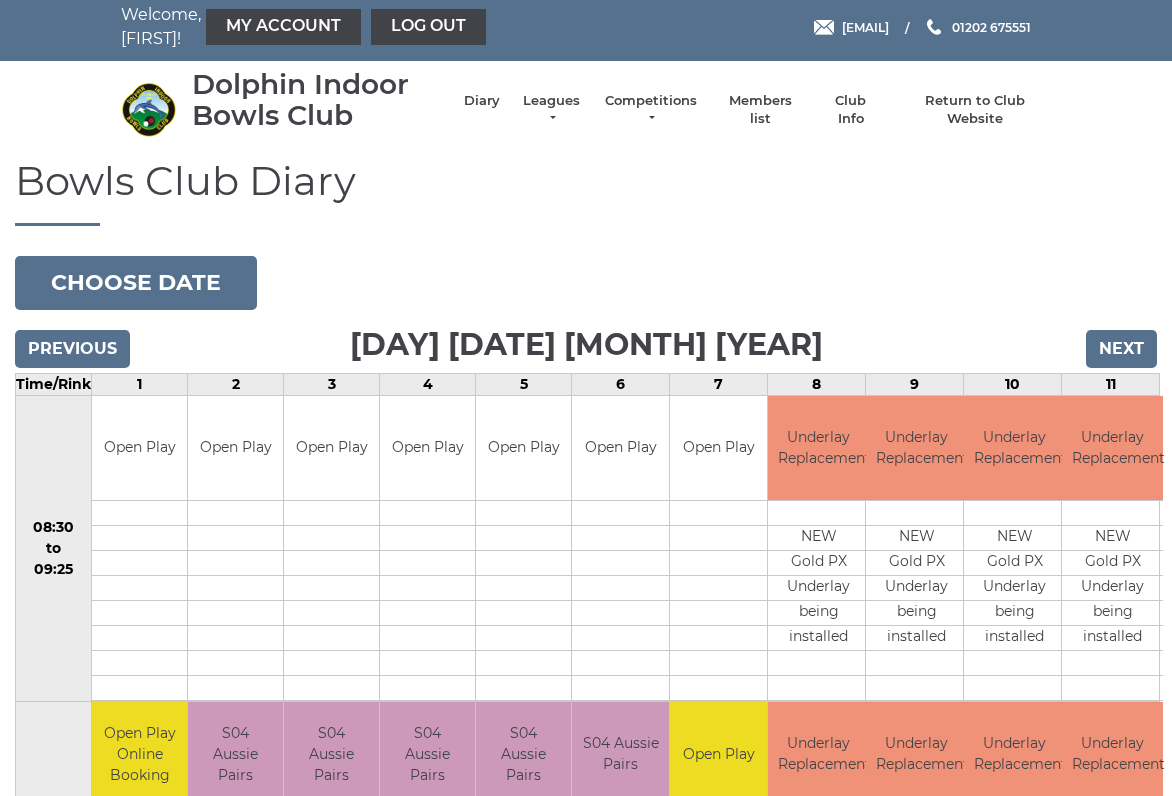 click on "Next" at bounding box center (1121, 349) 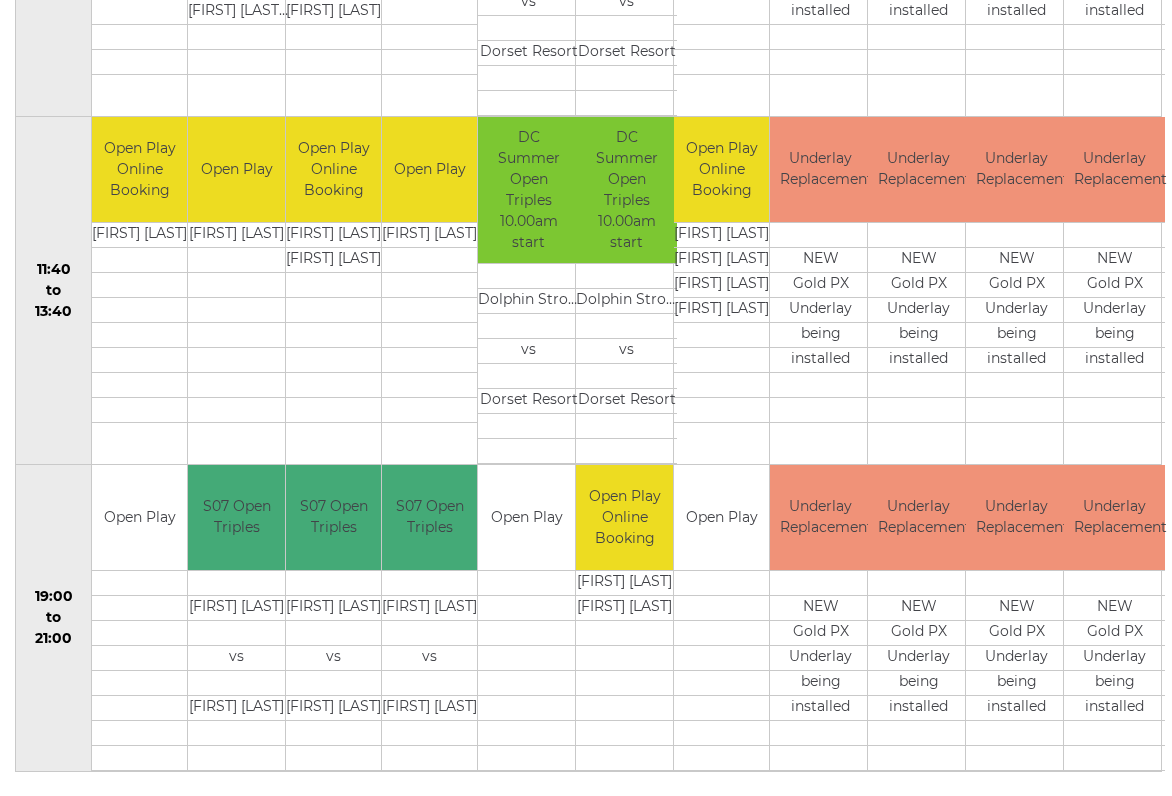 scroll, scrollTop: 941, scrollLeft: 0, axis: vertical 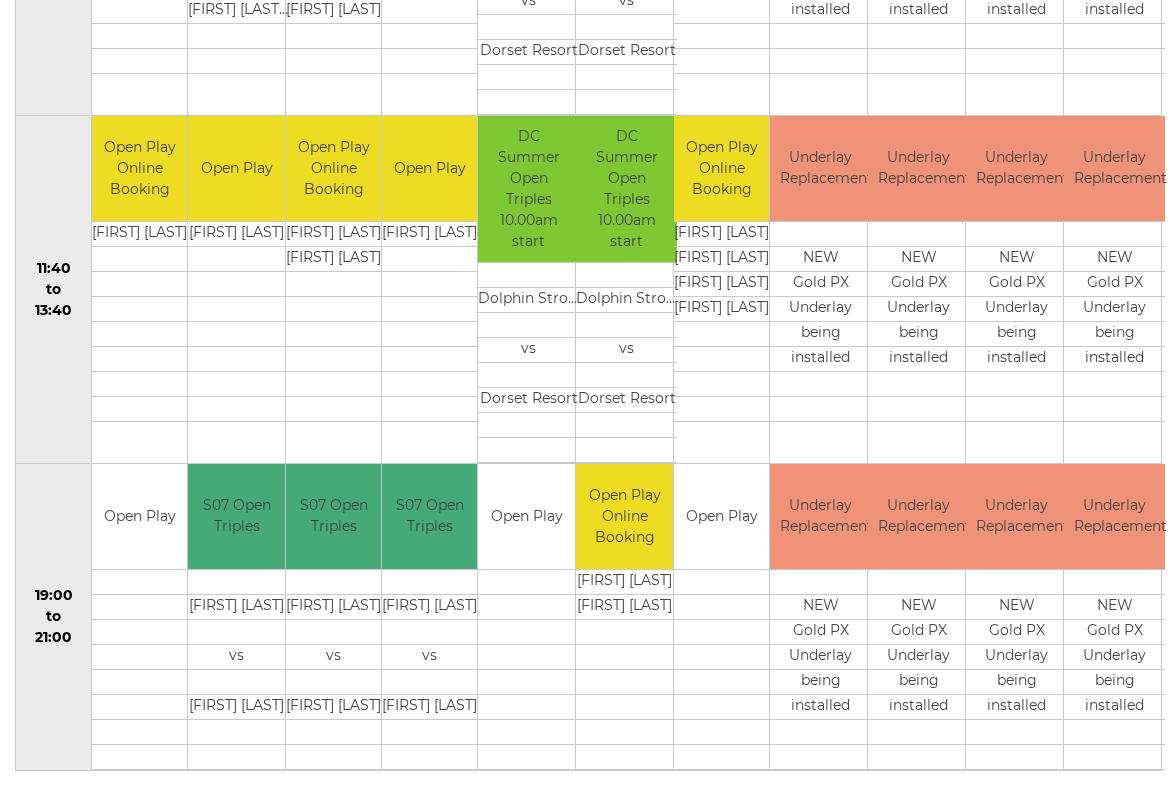 click on "Book slot" at bounding box center (0, 0) 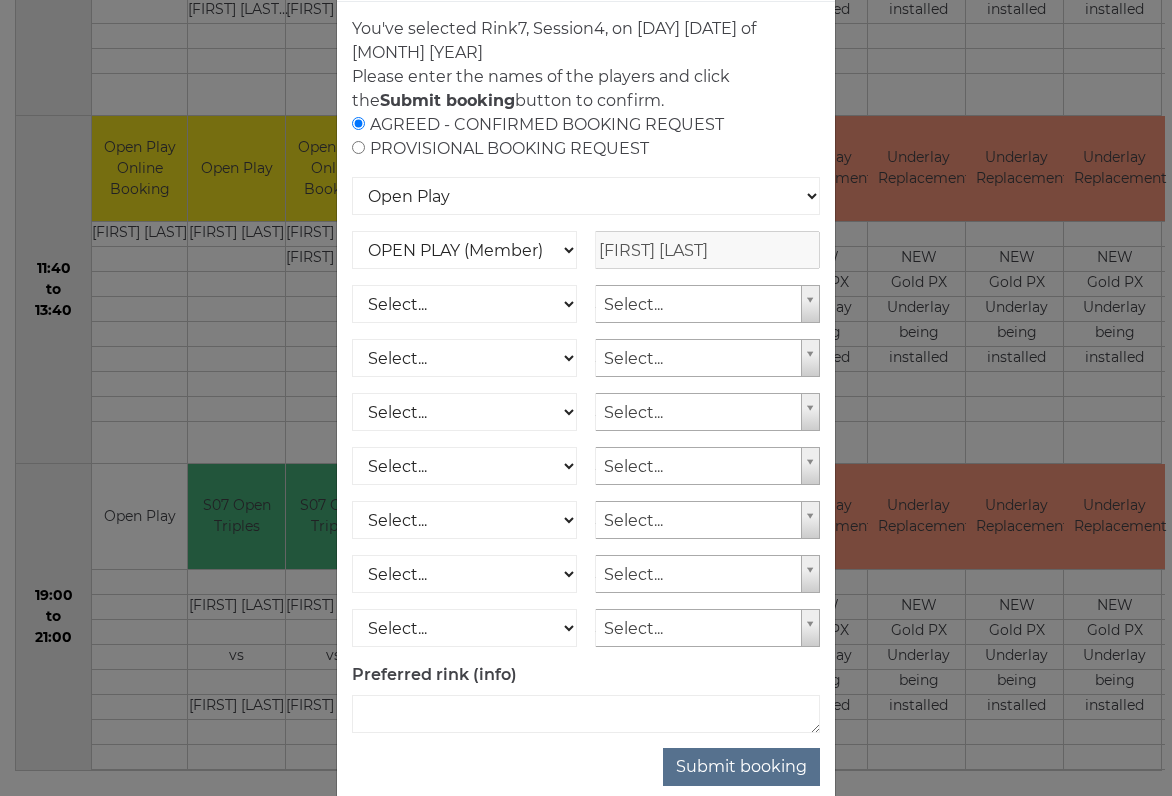 scroll, scrollTop: 95, scrollLeft: 0, axis: vertical 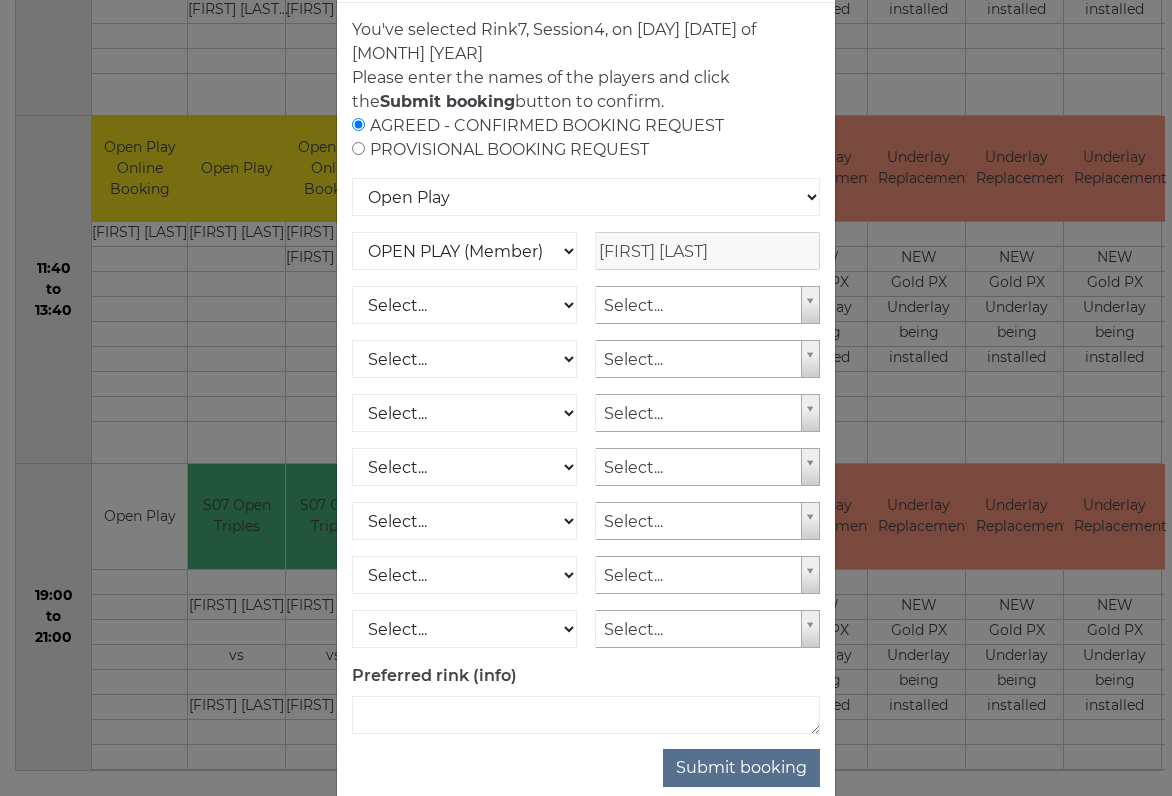 click on "Submit booking" at bounding box center [741, 768] 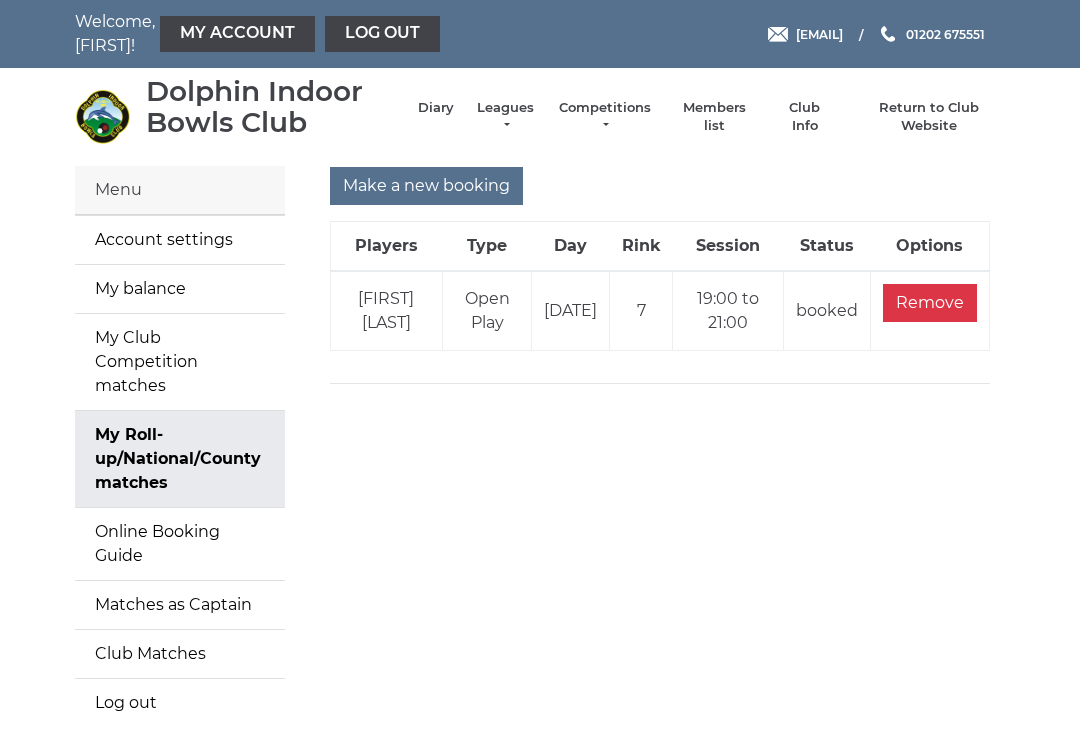 scroll, scrollTop: 0, scrollLeft: 0, axis: both 